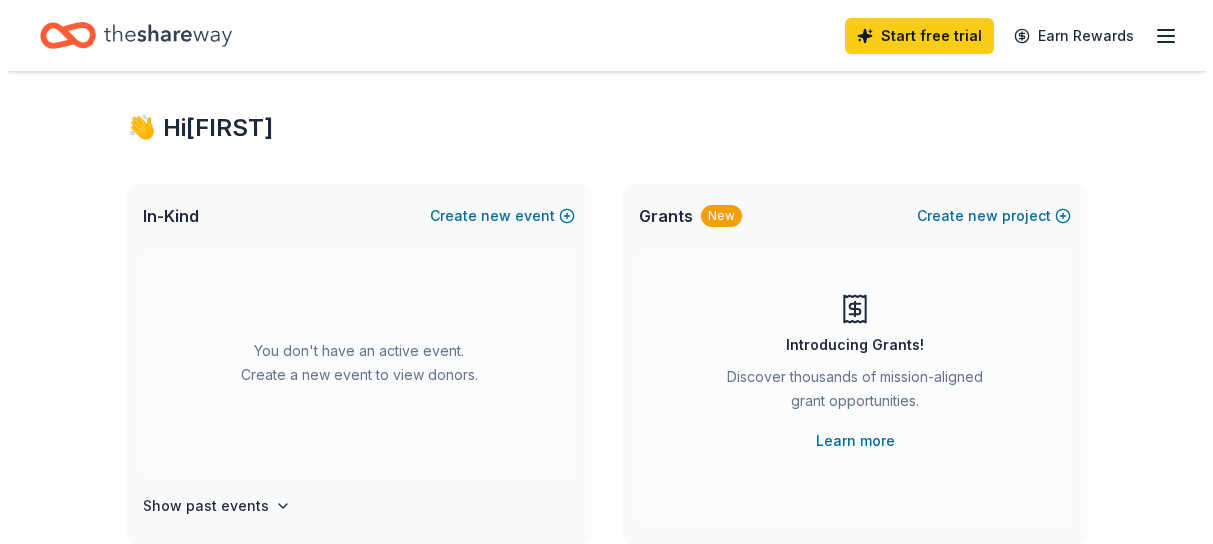 scroll, scrollTop: 0, scrollLeft: 0, axis: both 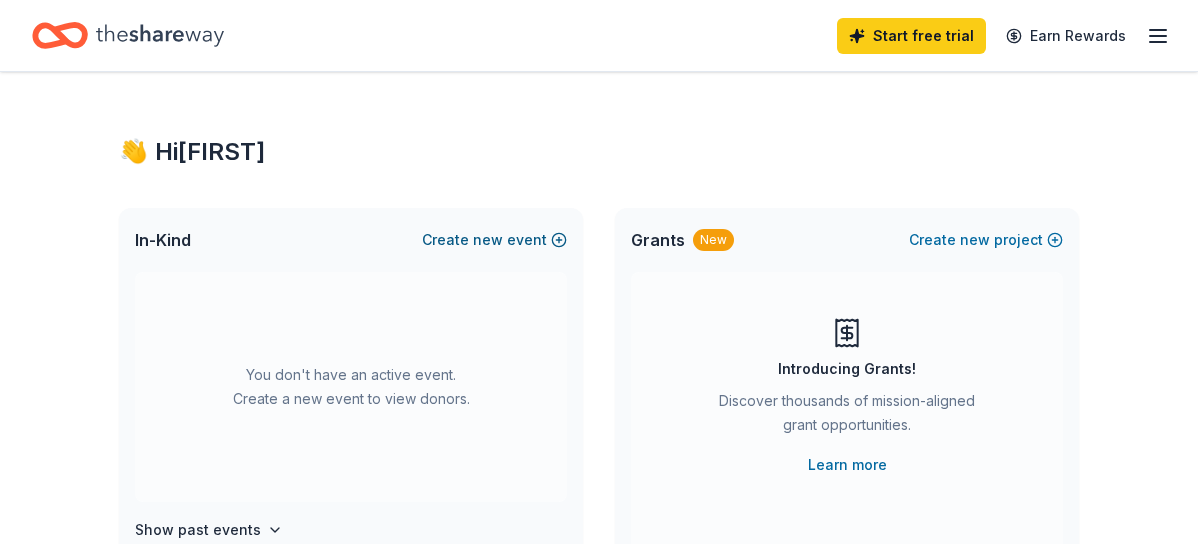 click on "Create  new  event" at bounding box center (494, 240) 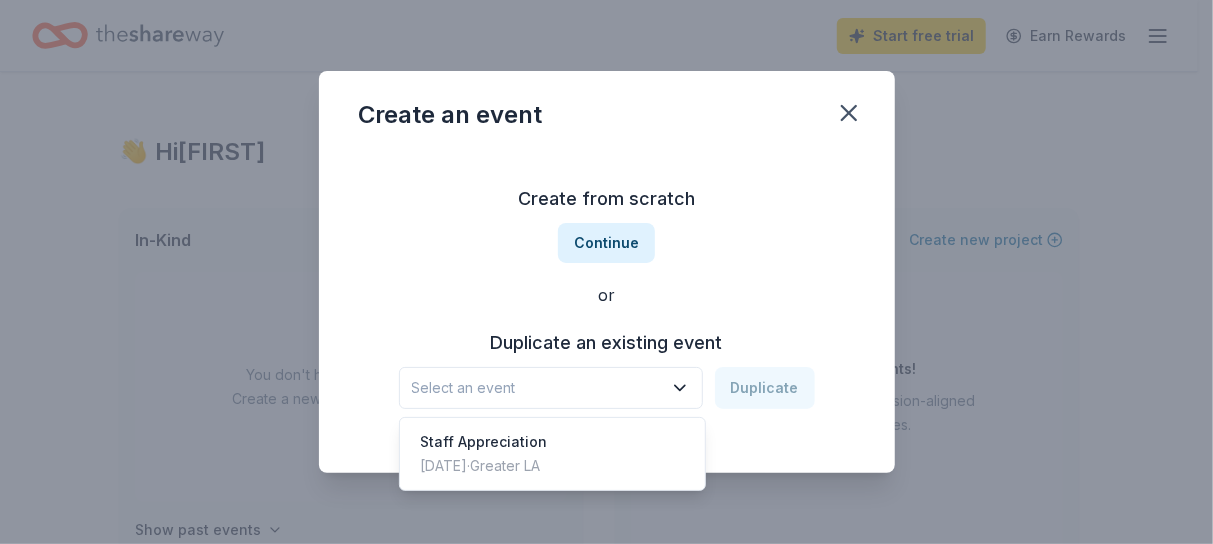 click on "Select an event" at bounding box center [537, 388] 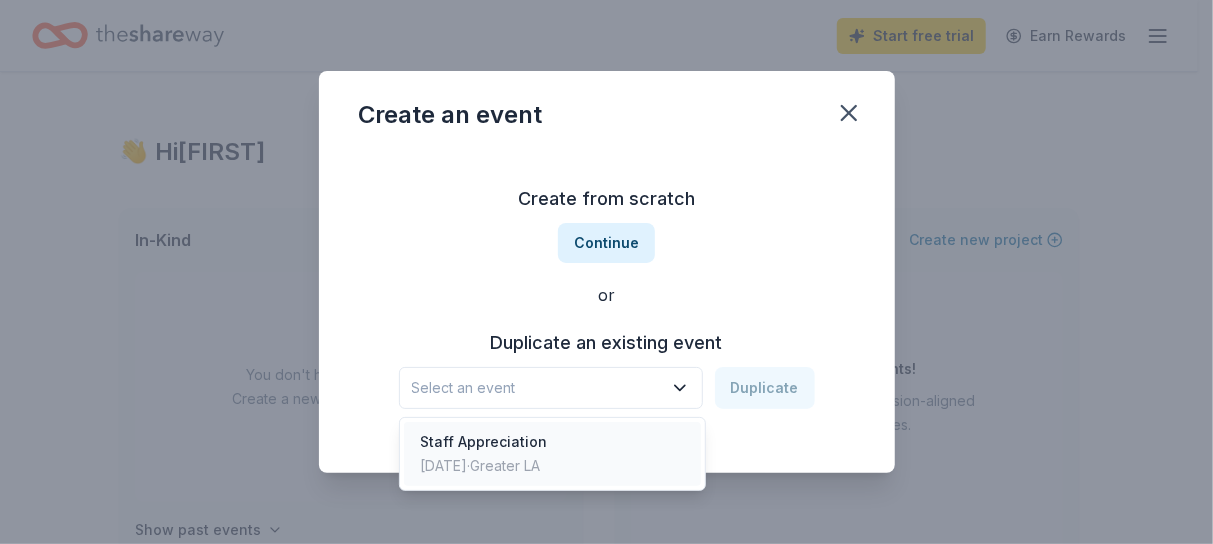 click on "Staff Appreciation" at bounding box center [483, 442] 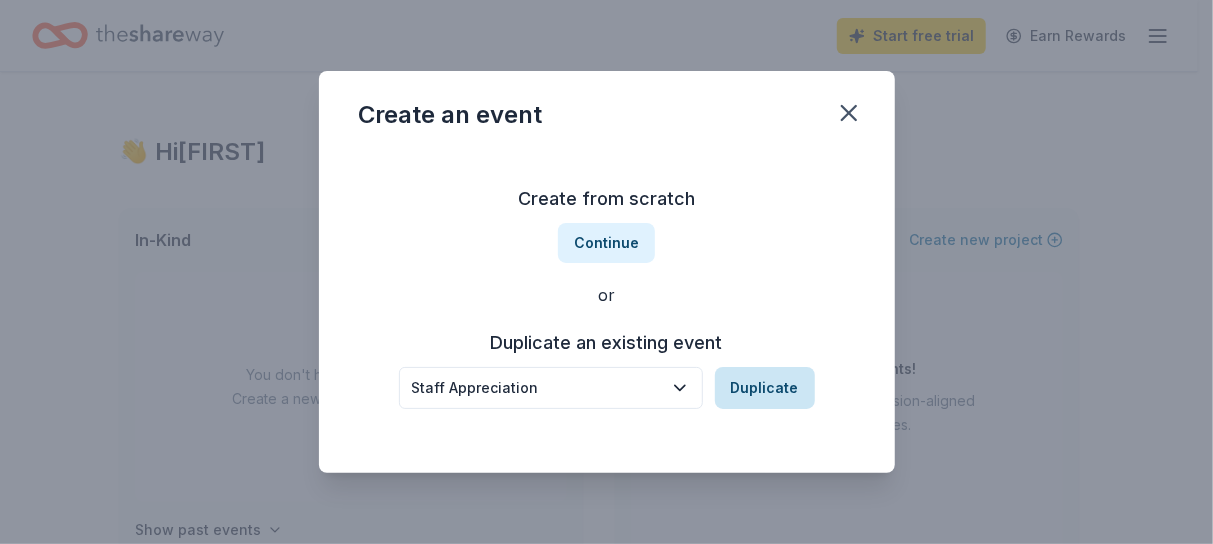 click on "Duplicate" at bounding box center (765, 388) 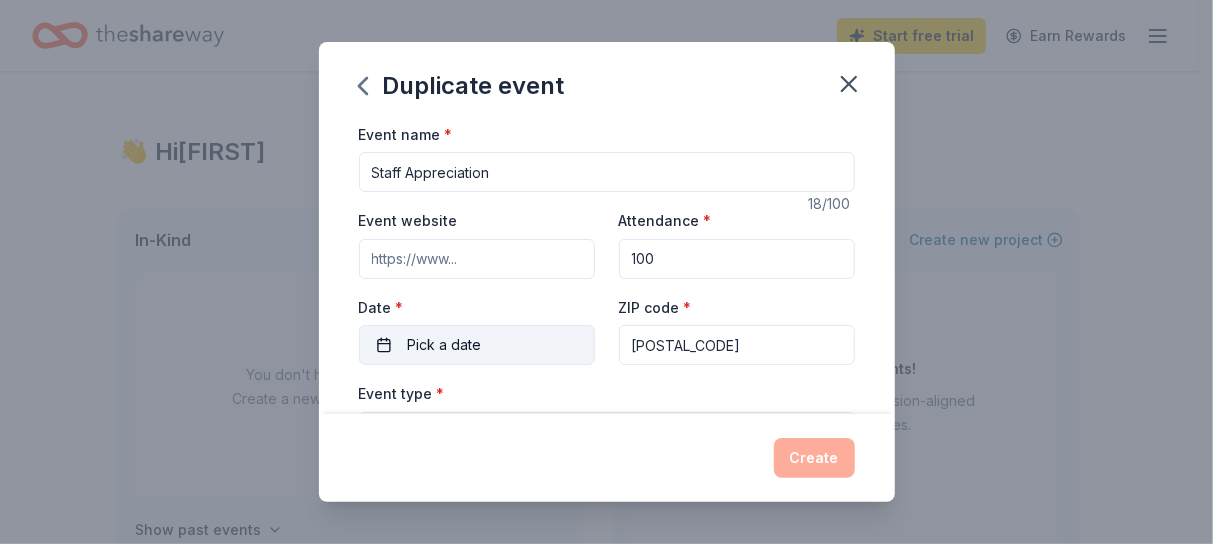 click on "Pick a date" at bounding box center [477, 345] 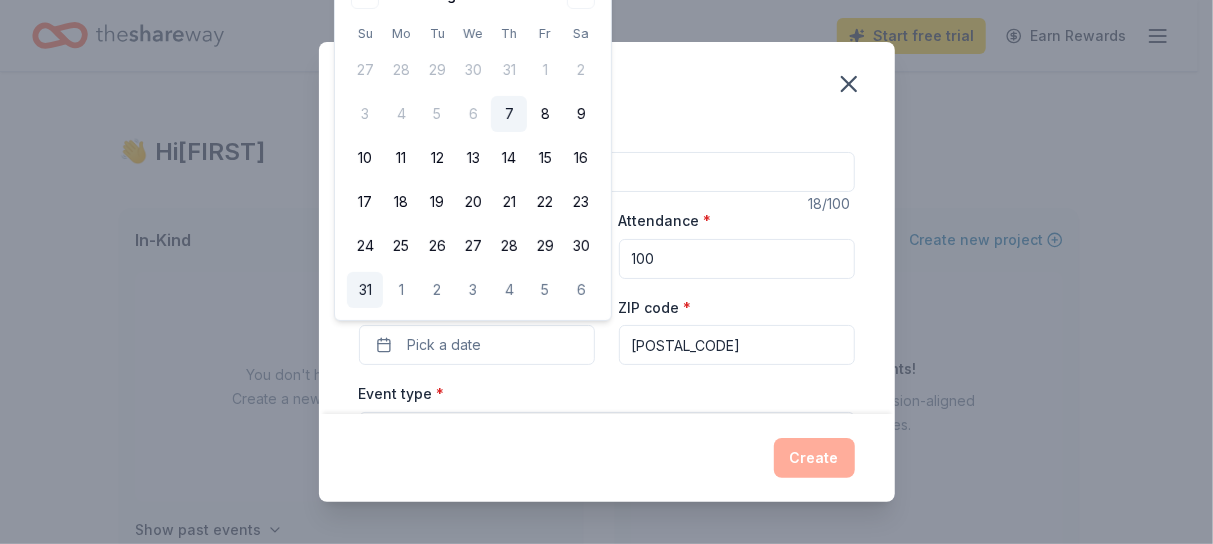 click on "31" at bounding box center [365, 290] 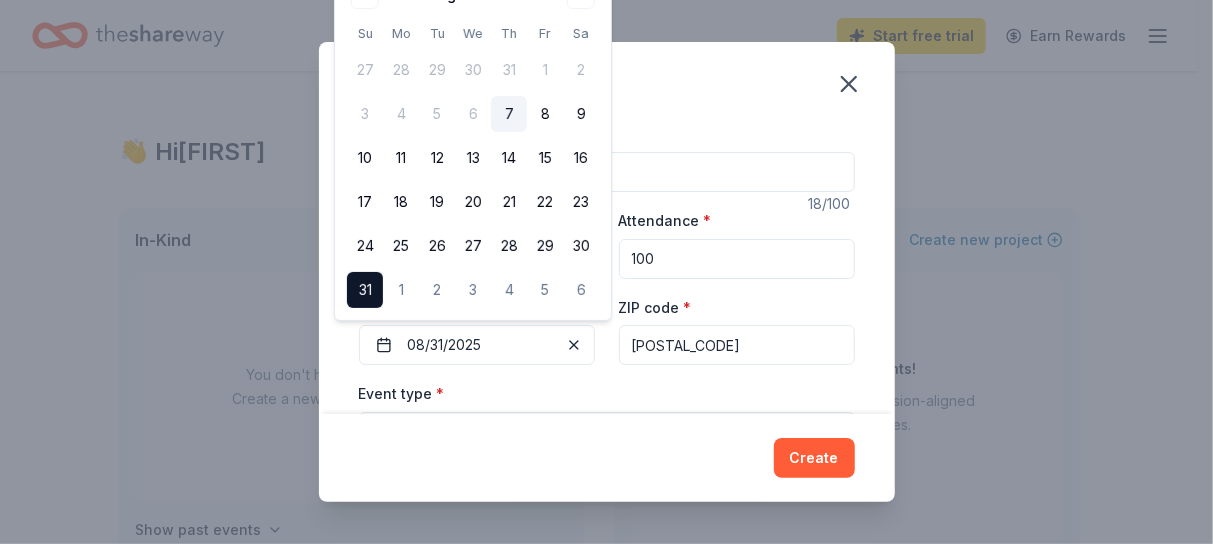 click on "Duplicate event" at bounding box center (607, 82) 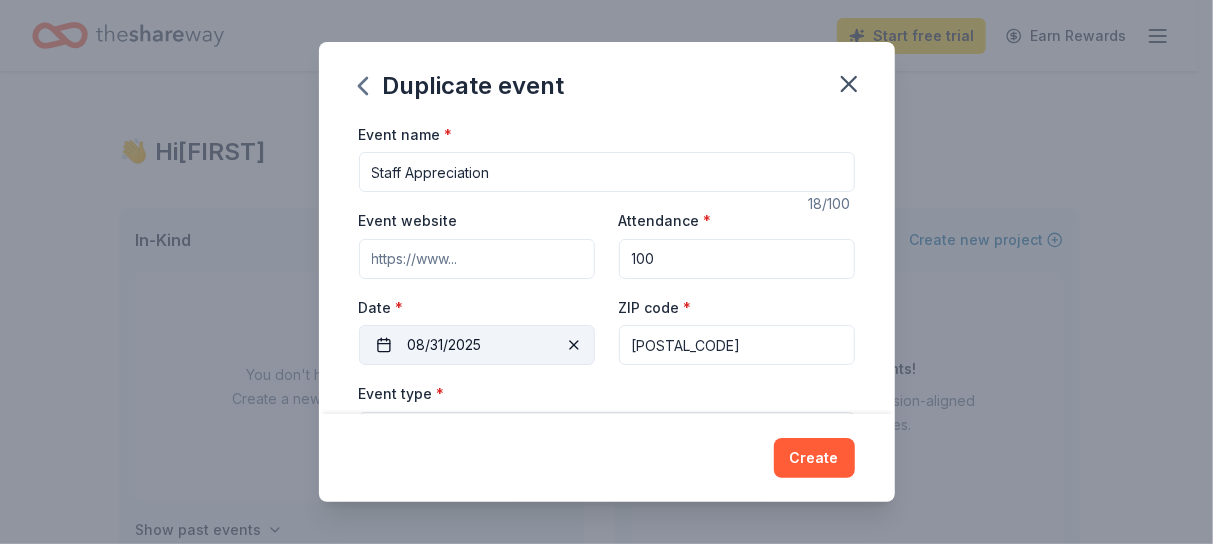 click on "08/31/2025" at bounding box center [477, 345] 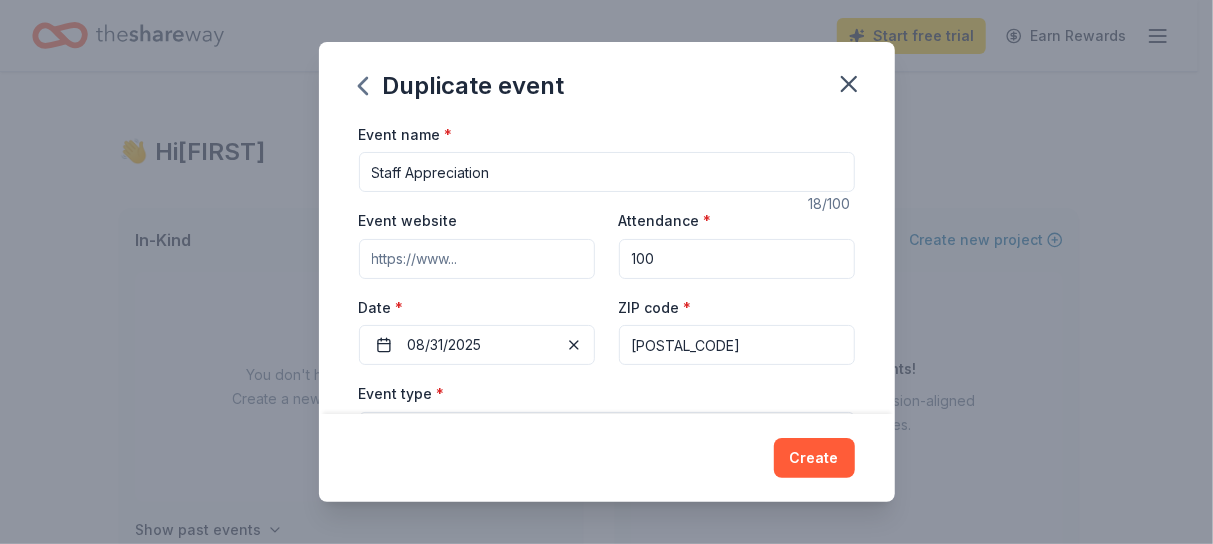 click on "Duplicate event Event name * Staff Appreciation 18 /100 Event website Attendance * 100 Date * 08/31/2025 ZIP code * 92804 Event type * Fundraiser Demographic All genders We use this information to help brands find events with their target demographic to sponsor their products. Mailing address 900 South Dale Avenue, Anaheim, CA, 92804 Apt/unit Description This event is to thank you staff for their hard work all year. We are not charging them for this.  What are you looking for? * Auction & raffle Meals Snacks Desserts Alcohol Beverages Send me reminders Email me reminders of donor application deadlines Recurring event Copy donors Saved Applied Approved Received Declined Not interested All copied donors will be given "saved" status in your new event. Companies that are no longer donating will not be copied. Create" at bounding box center (606, 272) 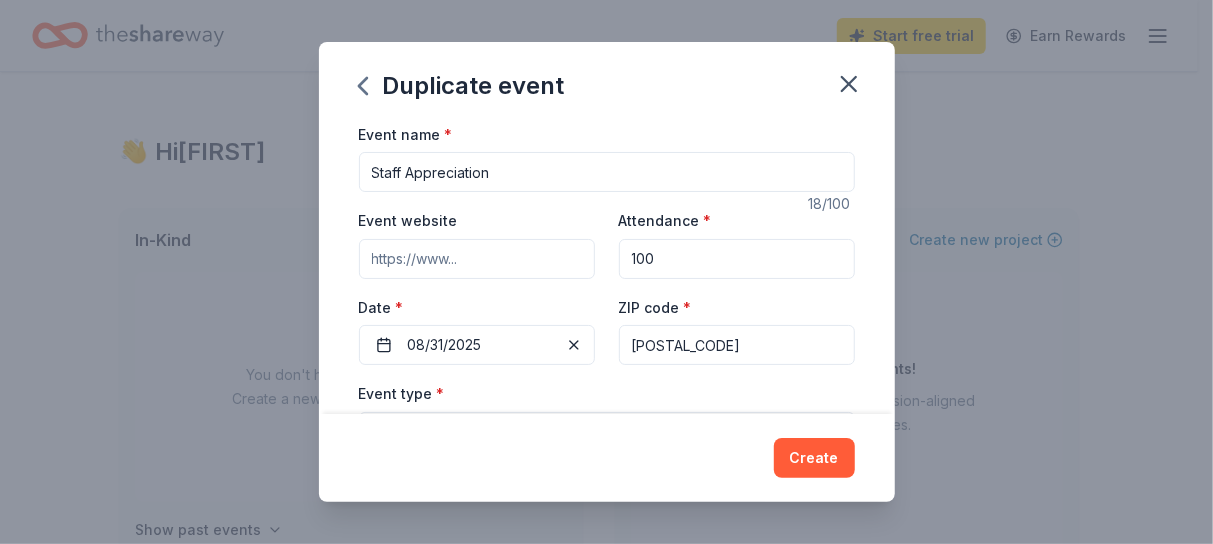 scroll, scrollTop: 256, scrollLeft: 0, axis: vertical 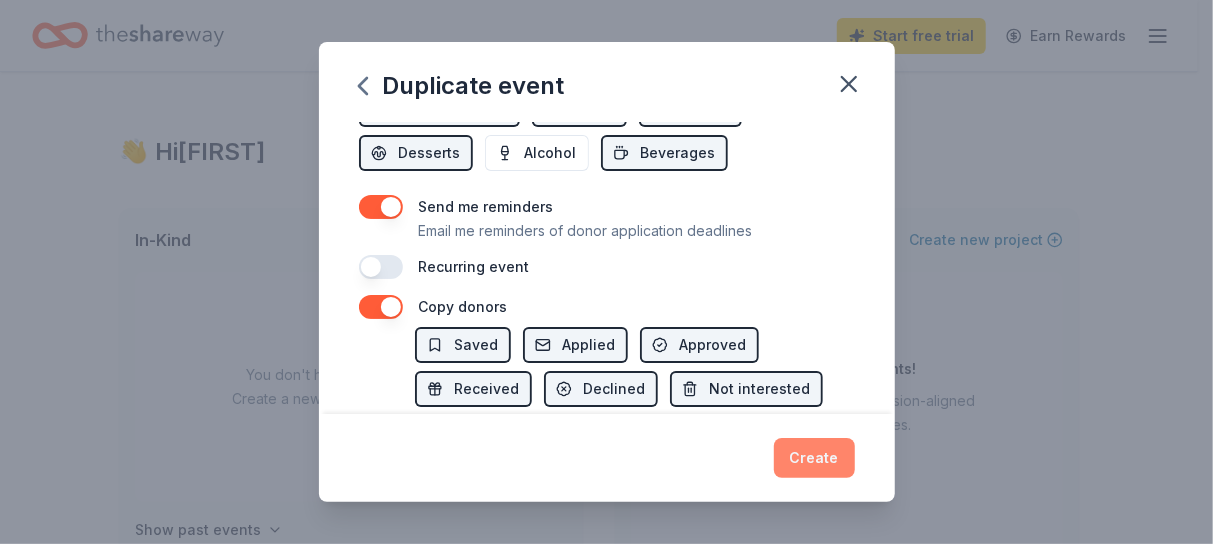 click on "Create" at bounding box center [814, 458] 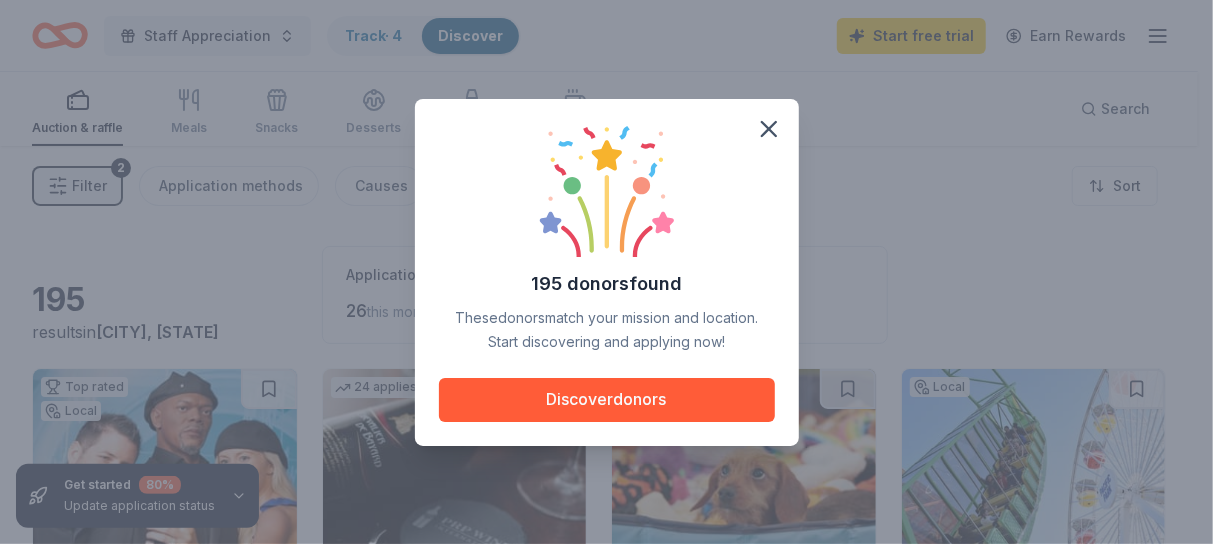 click on "195   donors  found These  donors  match your mission and location. Start discovering and applying now! Discover  donors" at bounding box center [606, 272] 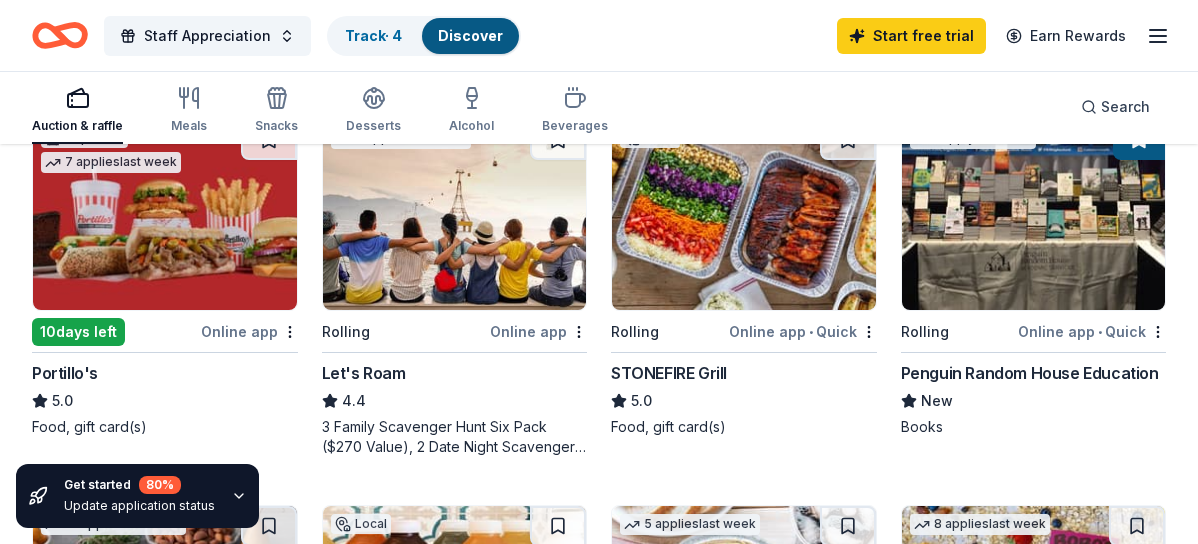 scroll, scrollTop: 640, scrollLeft: 0, axis: vertical 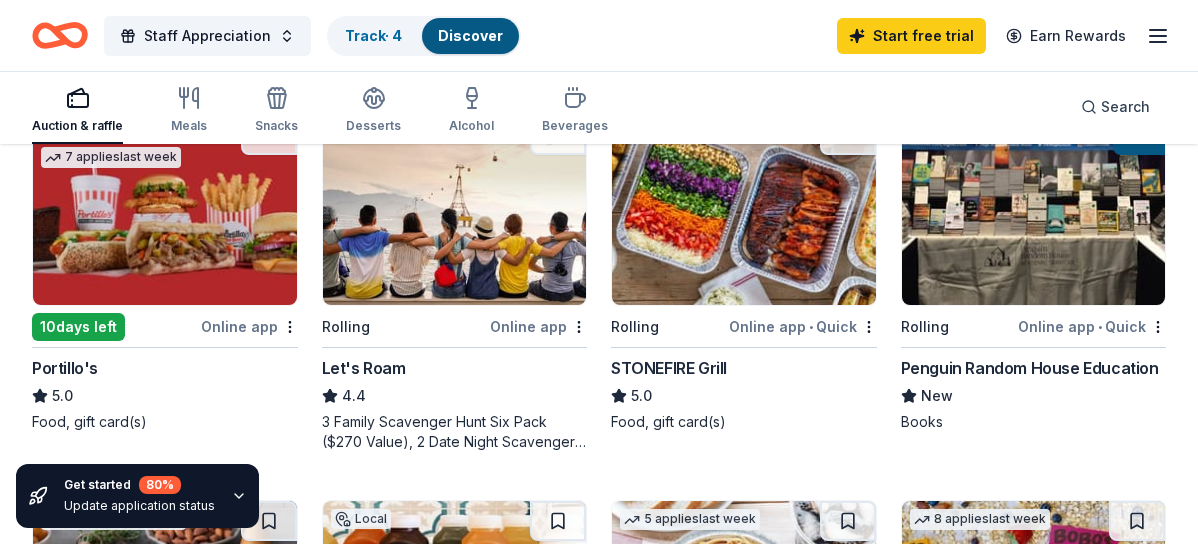 click on "STONEFIRE Grill" at bounding box center [669, 368] 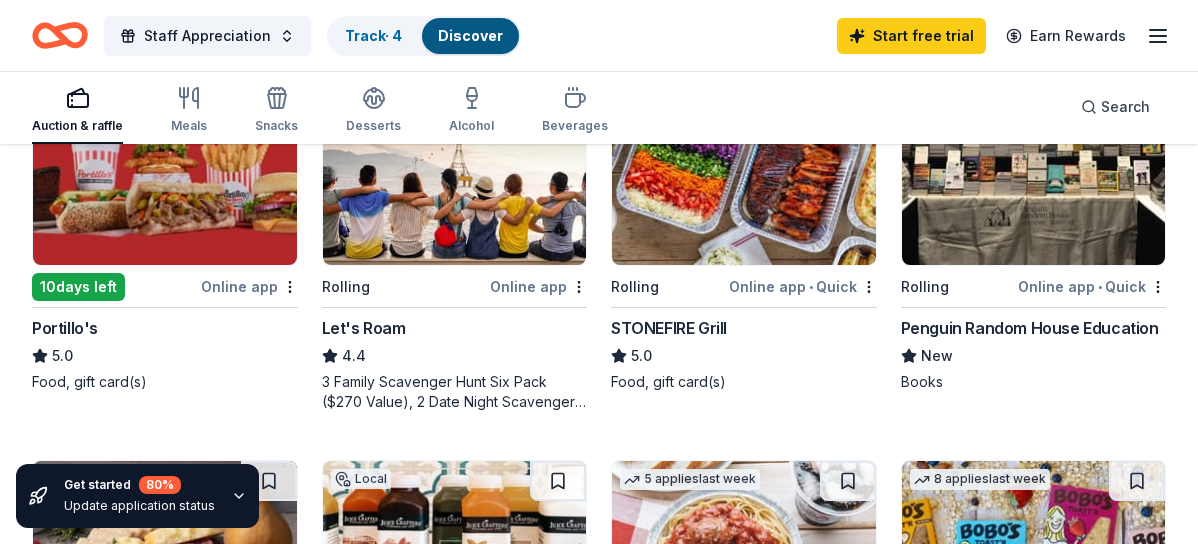 click on "Penguin Random House Education" at bounding box center [1030, 328] 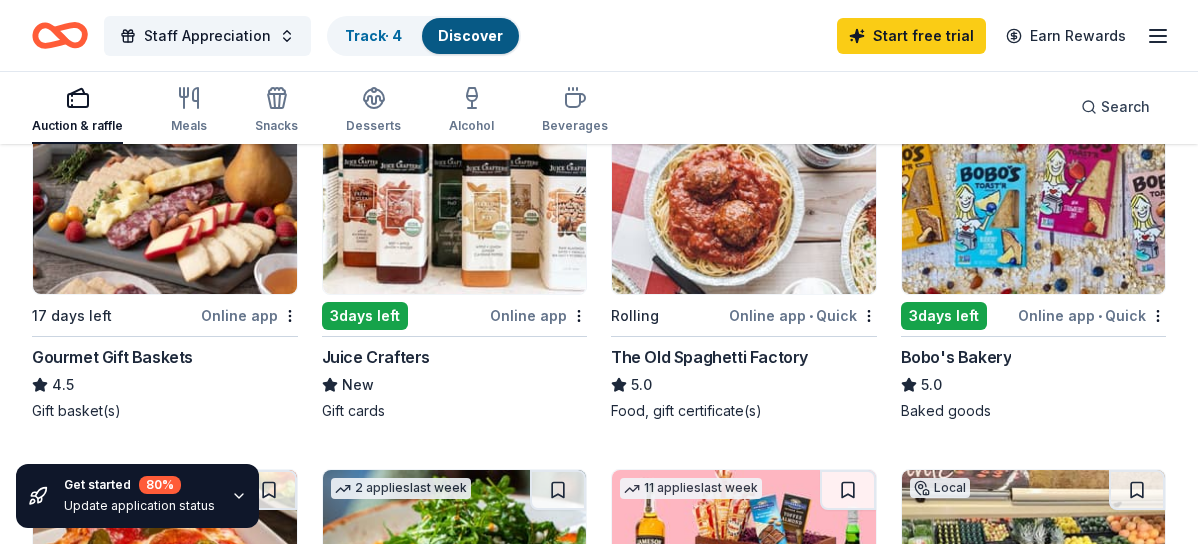 scroll, scrollTop: 1040, scrollLeft: 0, axis: vertical 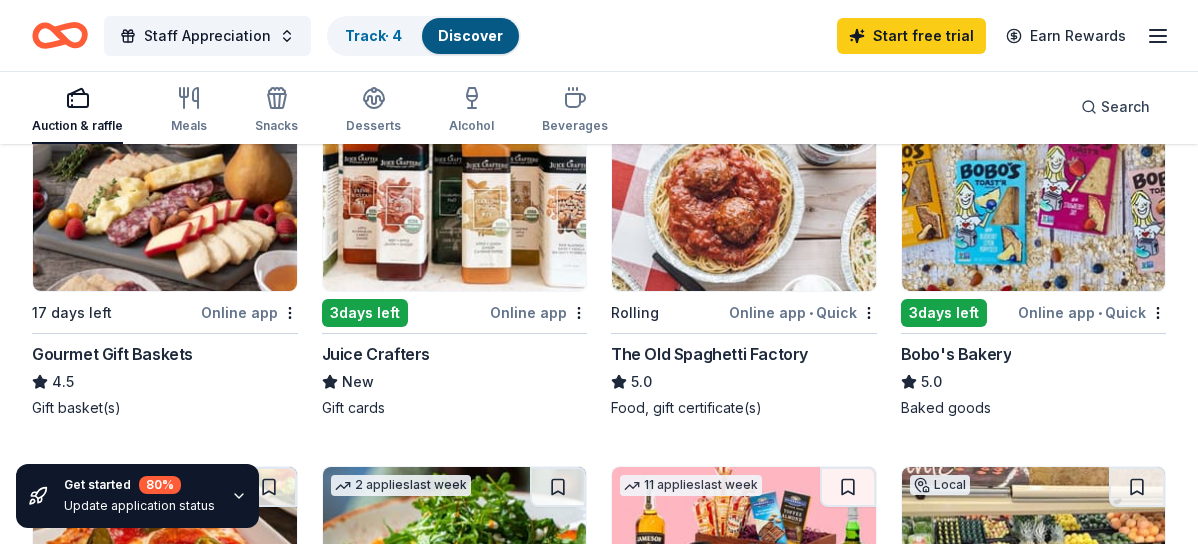 click on "Gourmet Gift Baskets" at bounding box center [112, 354] 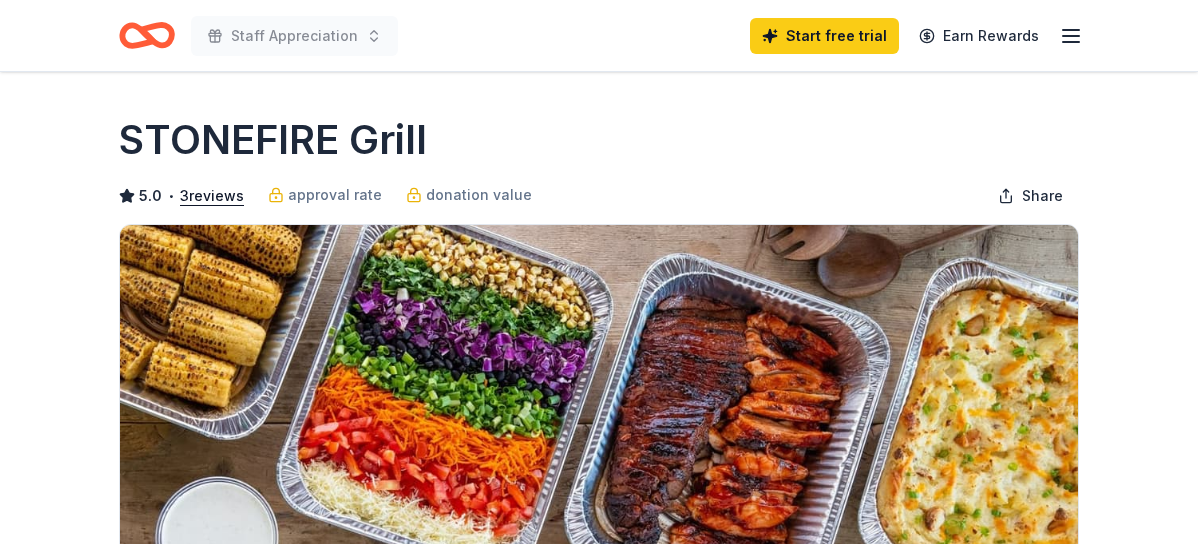 scroll, scrollTop: 0, scrollLeft: 0, axis: both 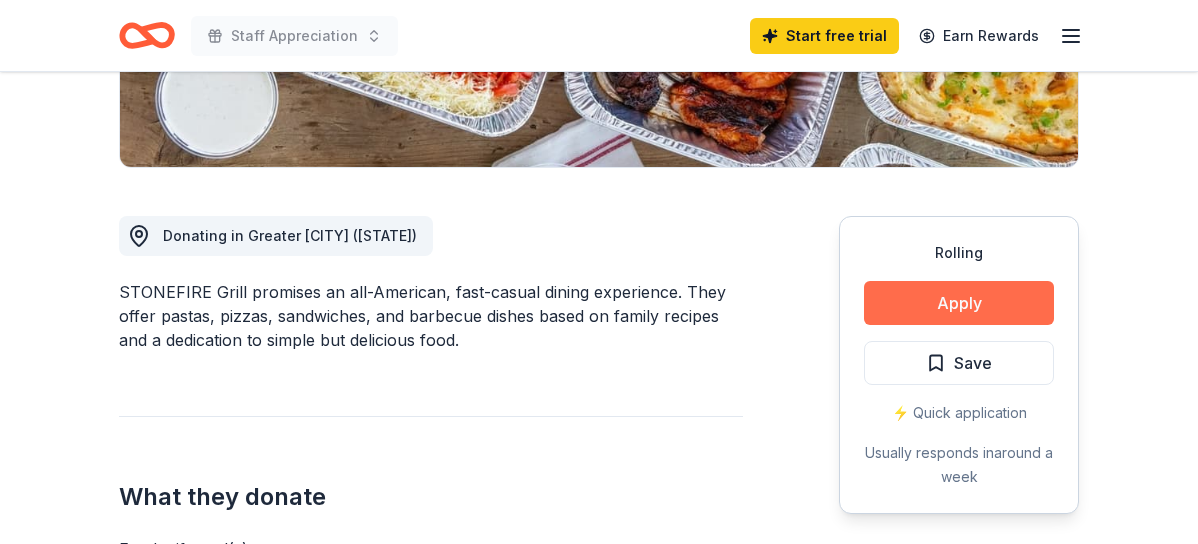click on "Apply" at bounding box center (959, 303) 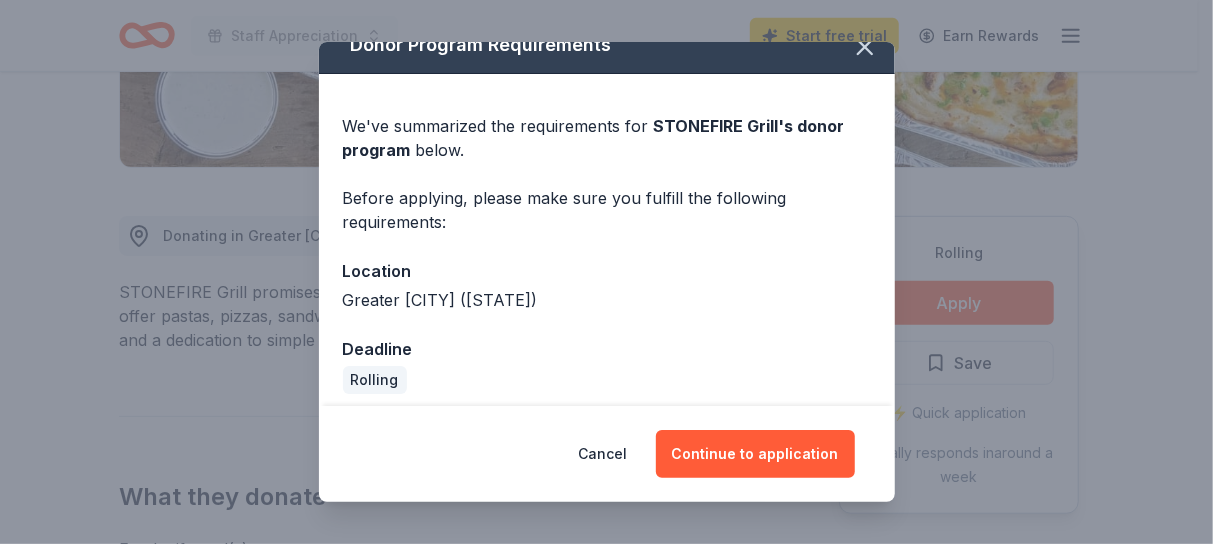 scroll, scrollTop: 36, scrollLeft: 0, axis: vertical 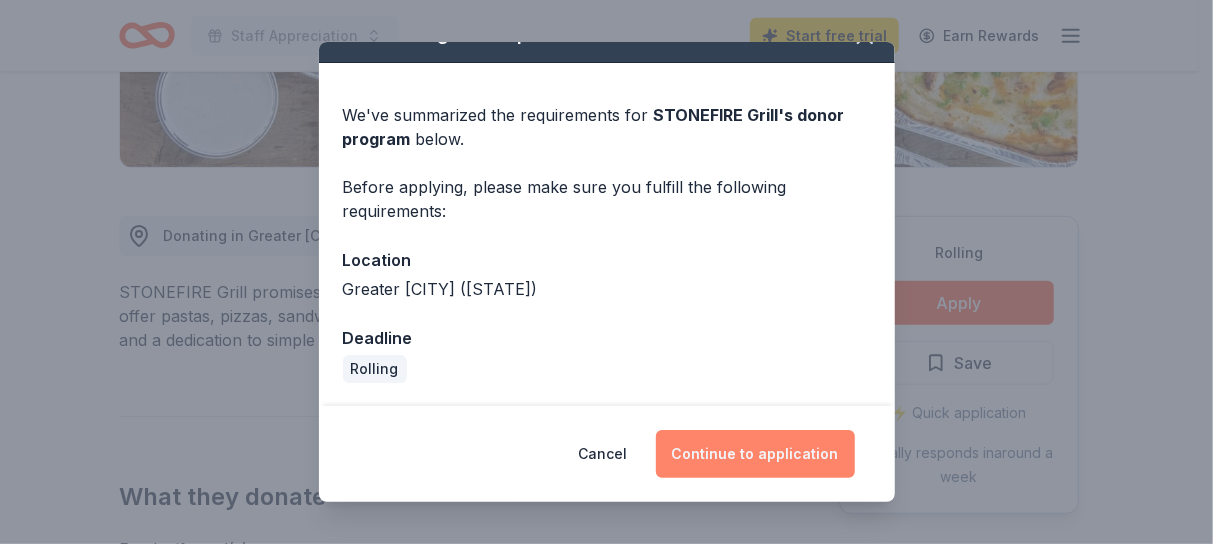 click on "Continue to application" at bounding box center [755, 454] 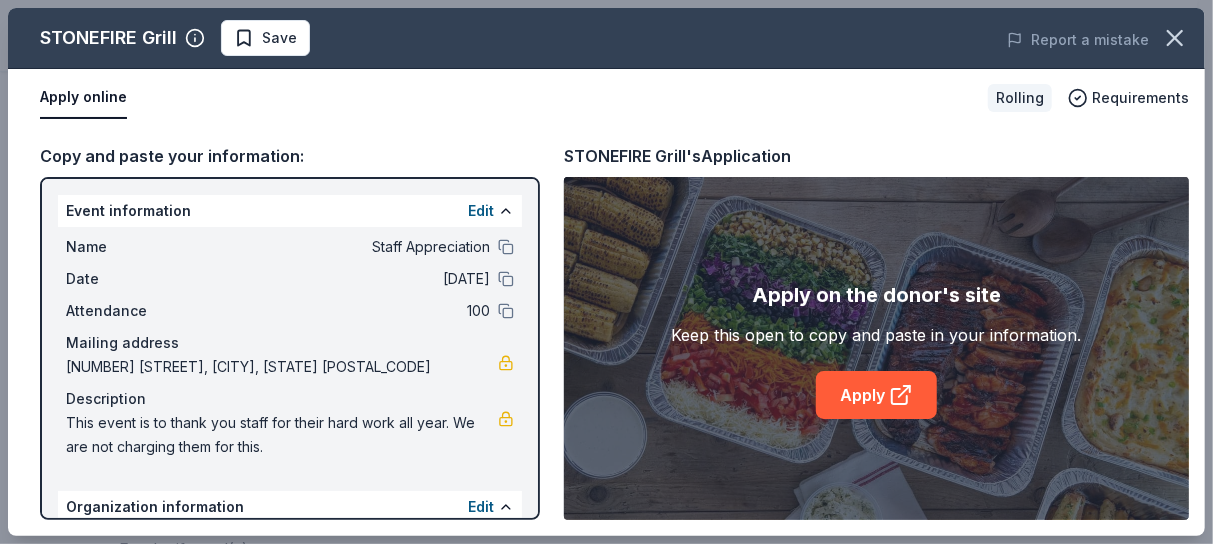 click on "08/31/25" at bounding box center [345, 279] 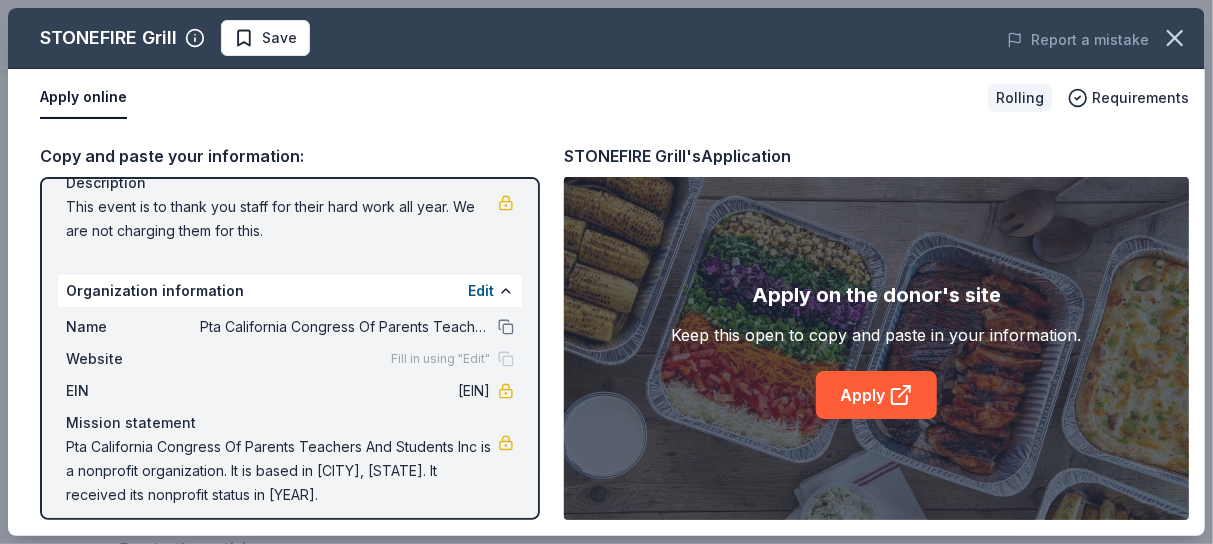 scroll, scrollTop: 229, scrollLeft: 0, axis: vertical 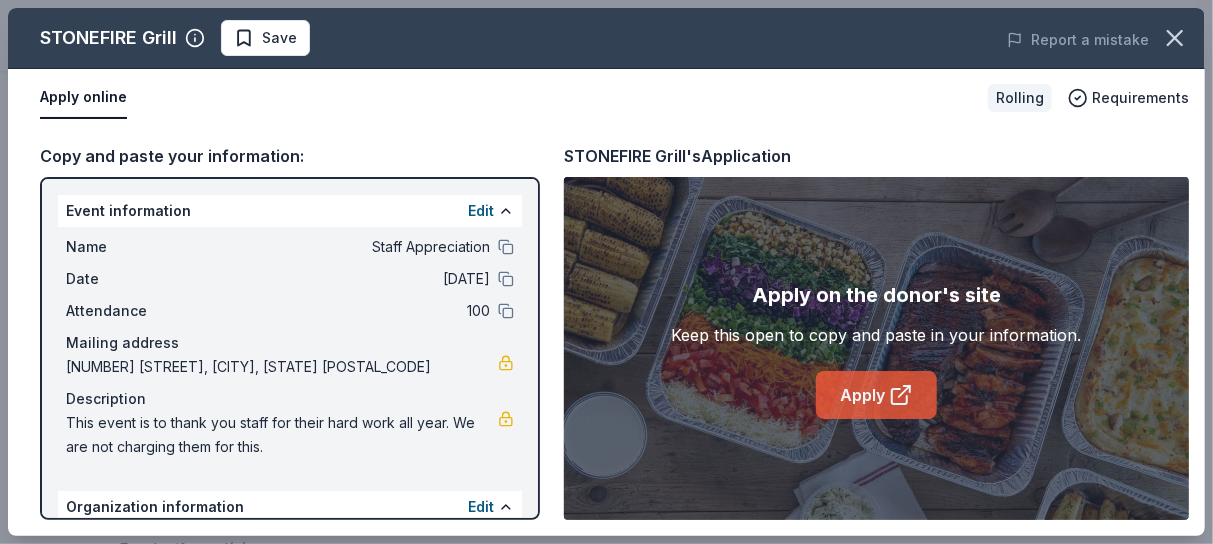 click on "Apply" at bounding box center [876, 395] 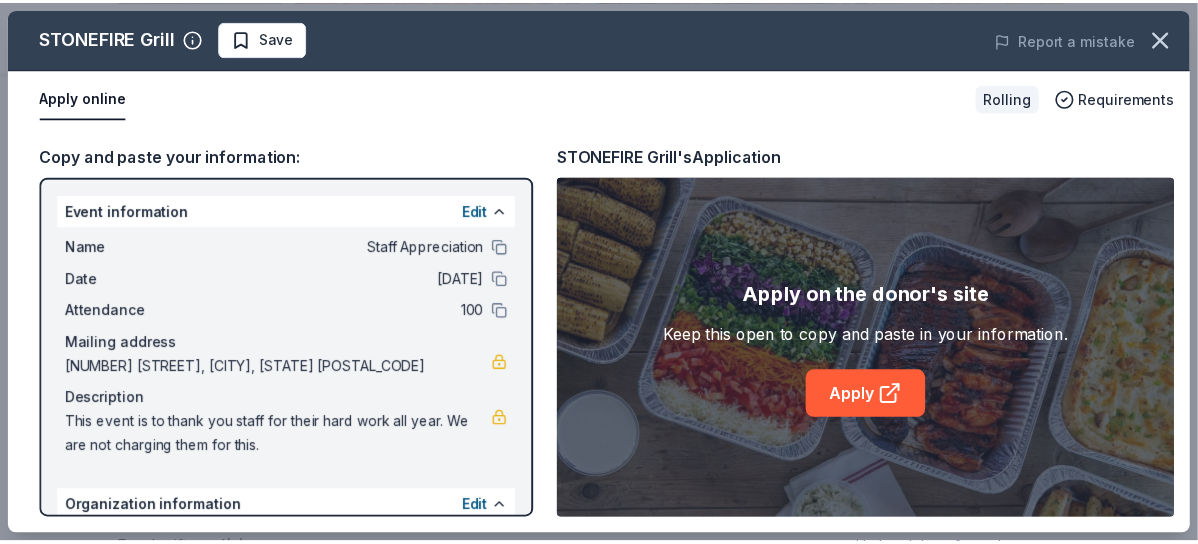 scroll, scrollTop: 229, scrollLeft: 0, axis: vertical 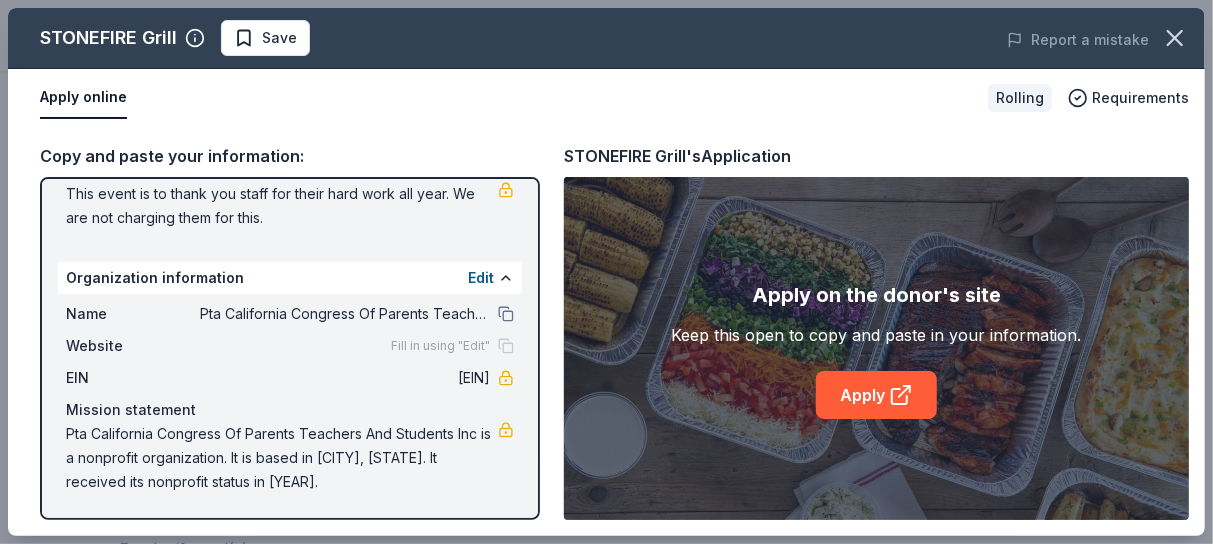 click on "90-1073019" at bounding box center (345, 378) 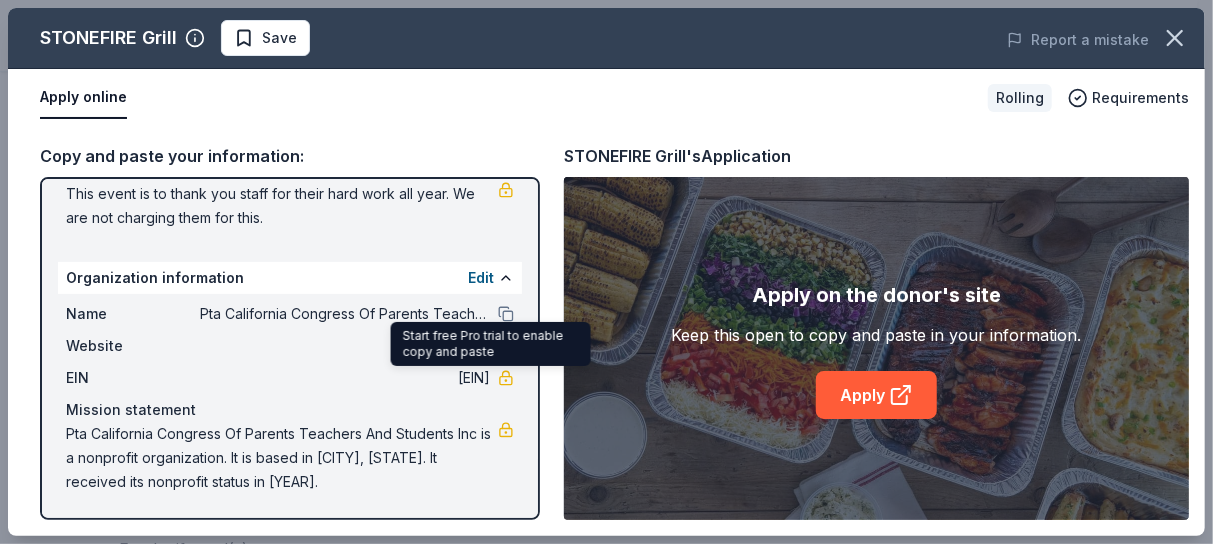 click on "EIN 90-1073019" at bounding box center [290, 378] 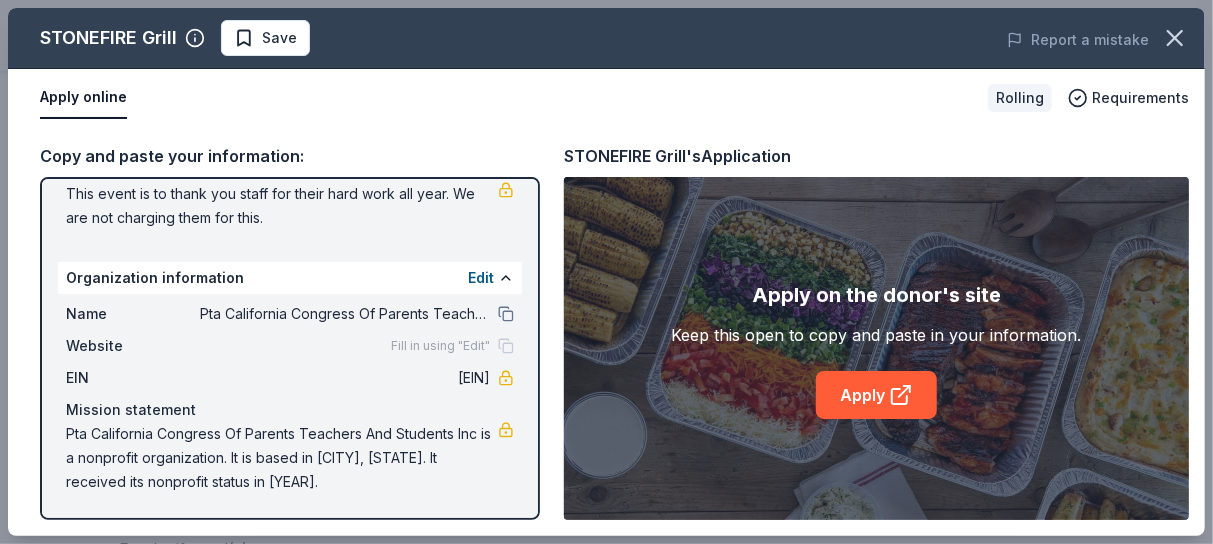 click on "EIN 90-1073019" at bounding box center (290, 378) 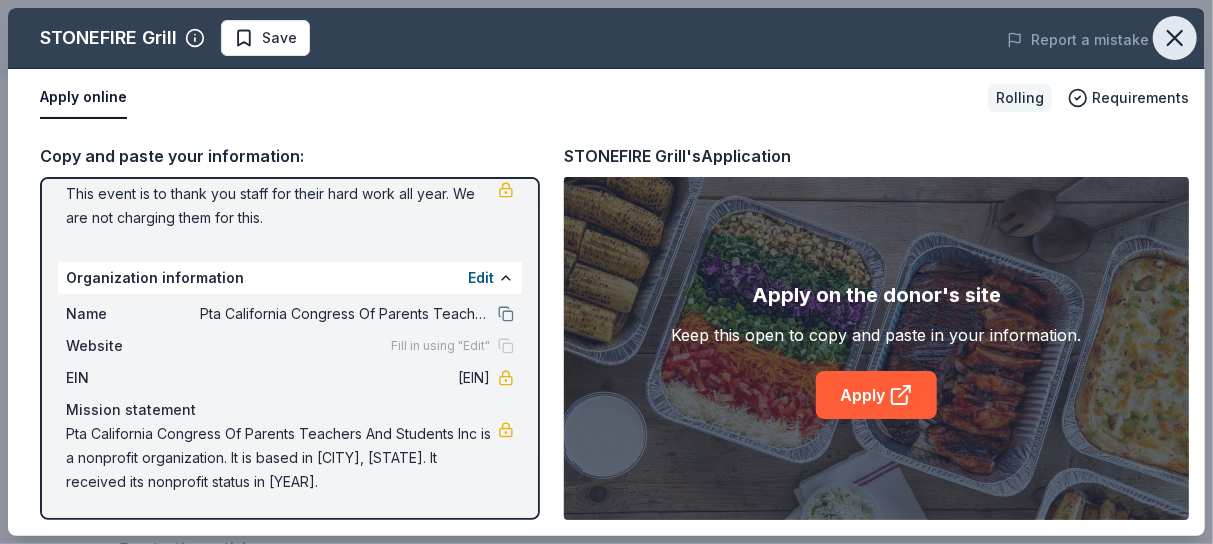 click 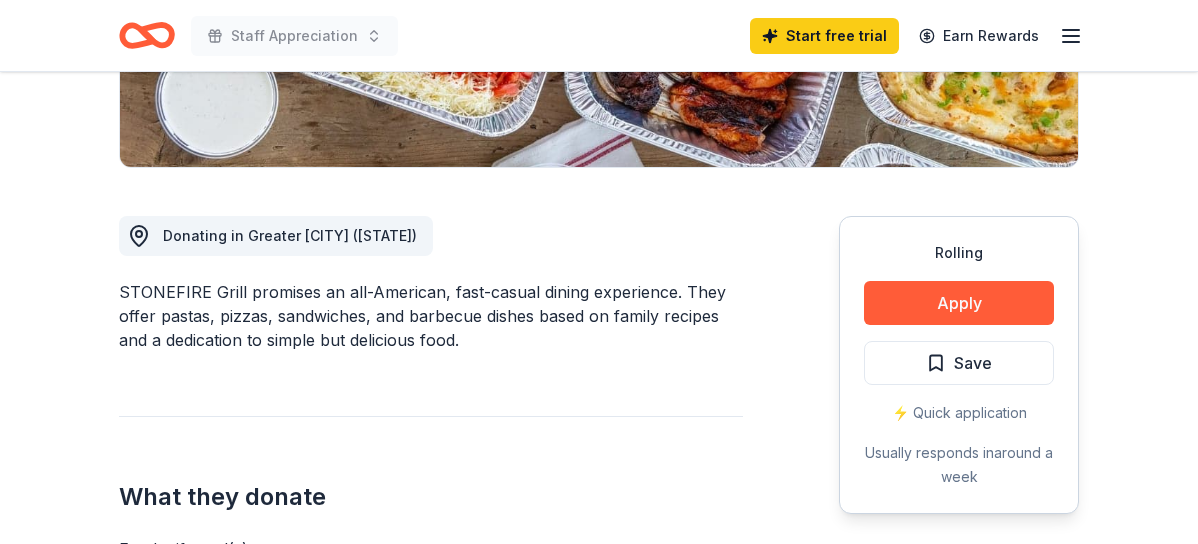 type 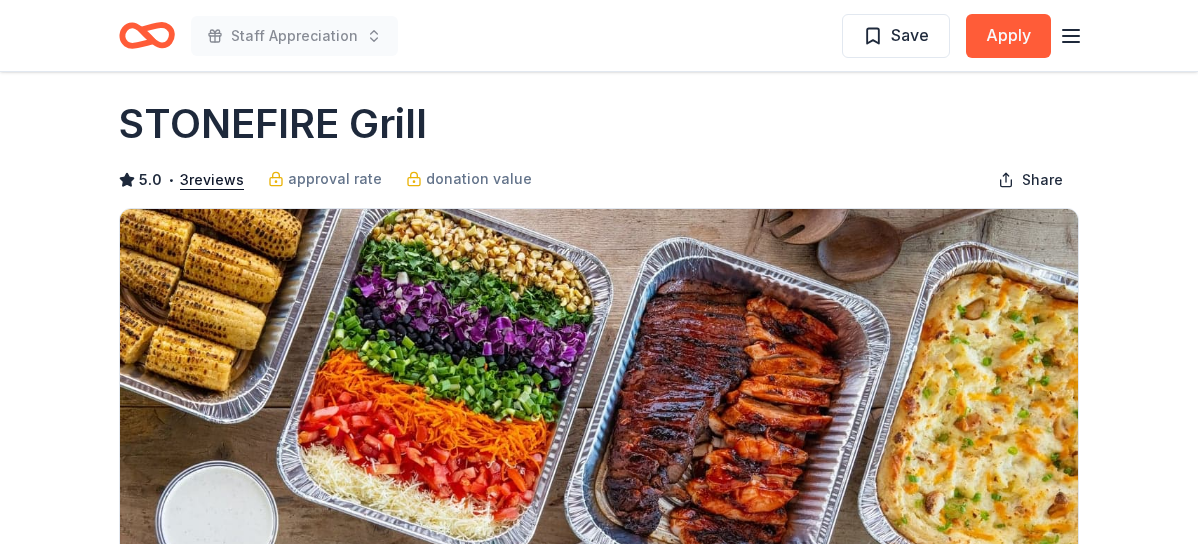 scroll, scrollTop: 0, scrollLeft: 0, axis: both 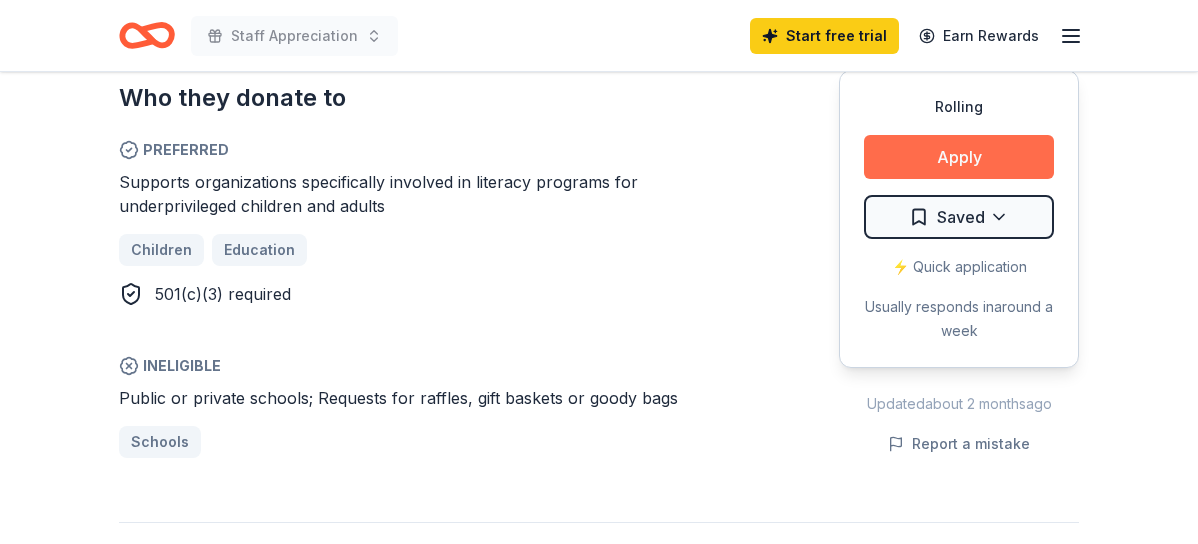 click on "Apply" at bounding box center [959, 157] 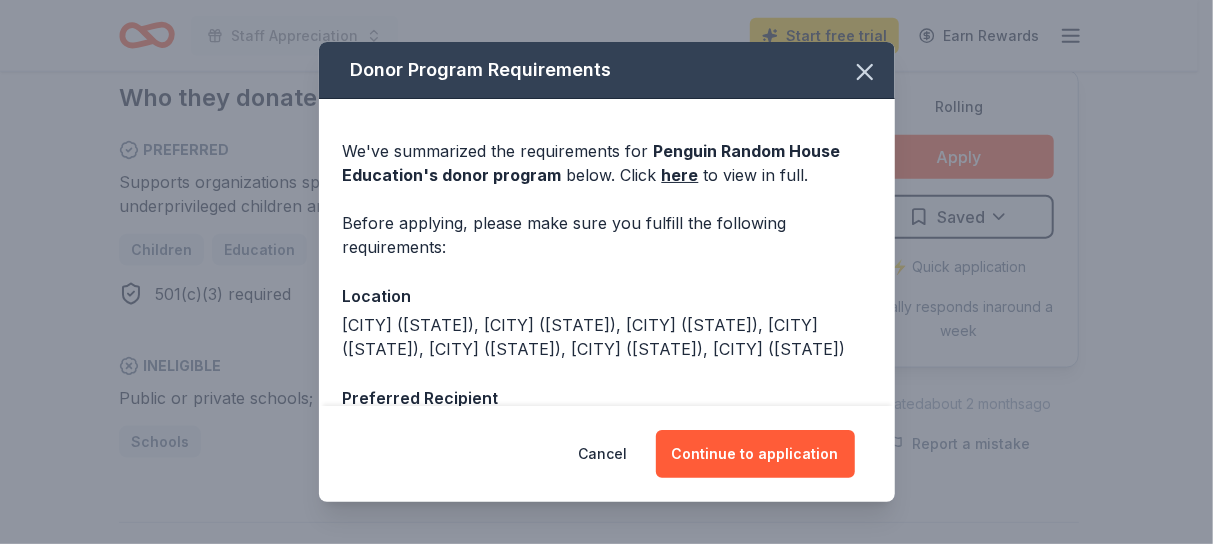 scroll, scrollTop: 319, scrollLeft: 0, axis: vertical 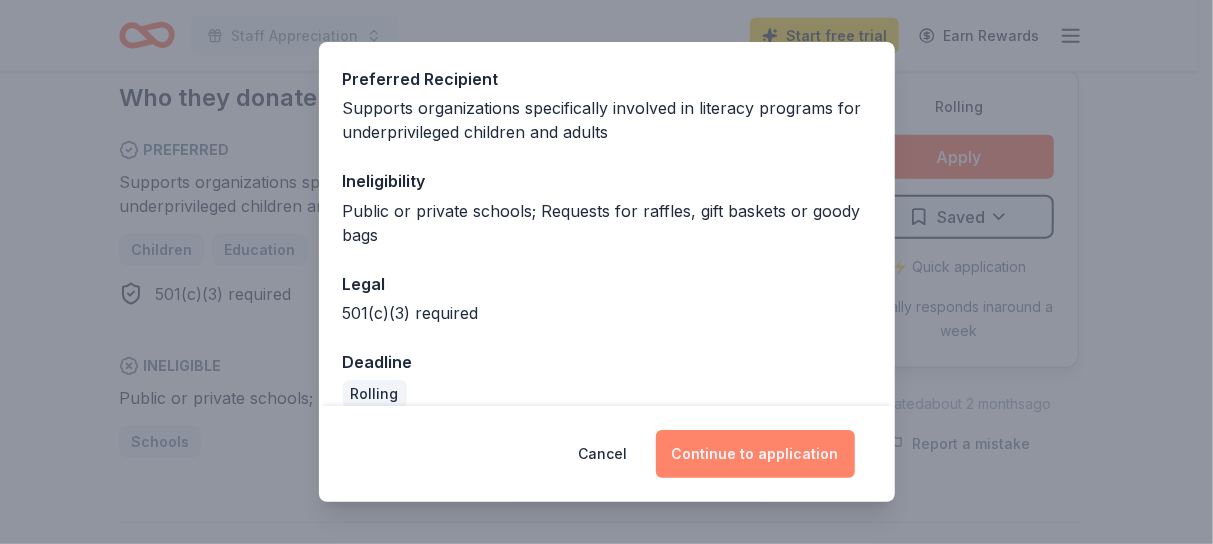 click on "Continue to application" at bounding box center [755, 454] 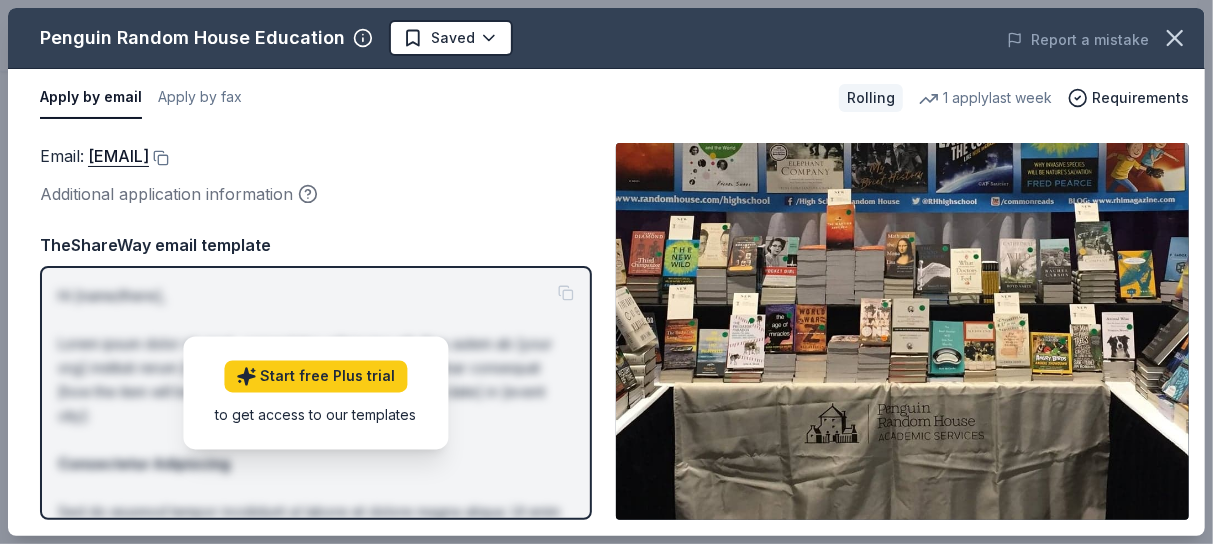 click on "Email : vvalerio@penguinrandomhouse.com" at bounding box center (316, 156) 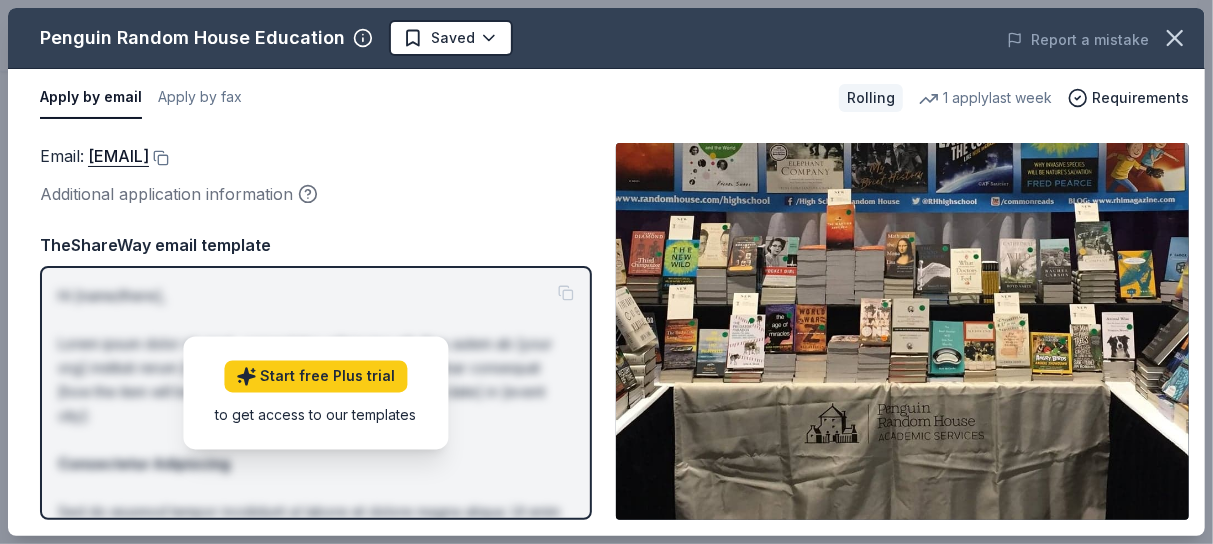 click on "Email : vvalerio@penguinrandomhouse.com Additional application information" at bounding box center [316, 175] 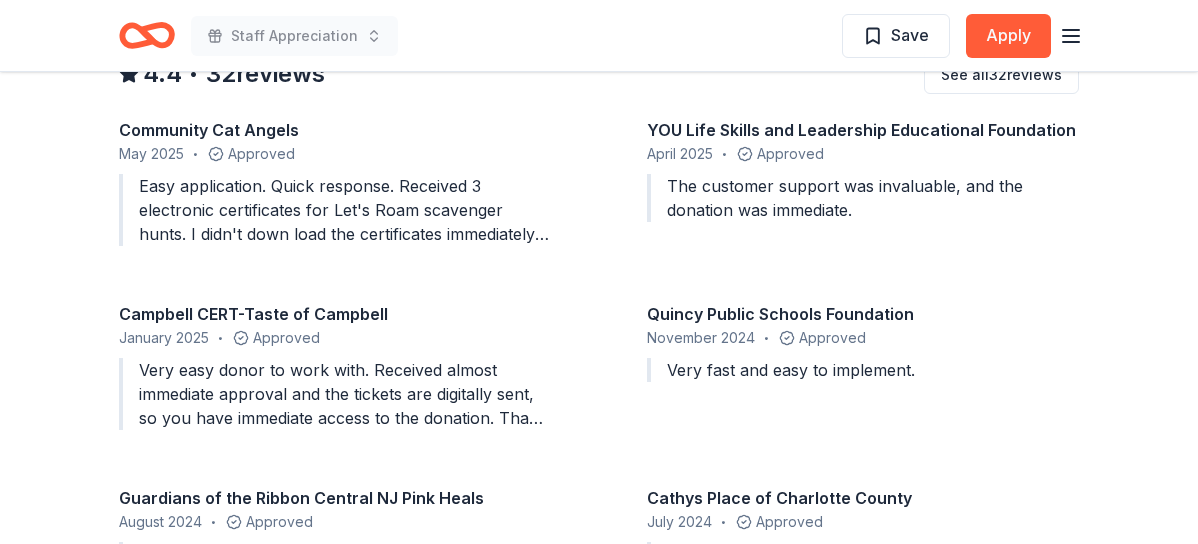 scroll, scrollTop: 1880, scrollLeft: 0, axis: vertical 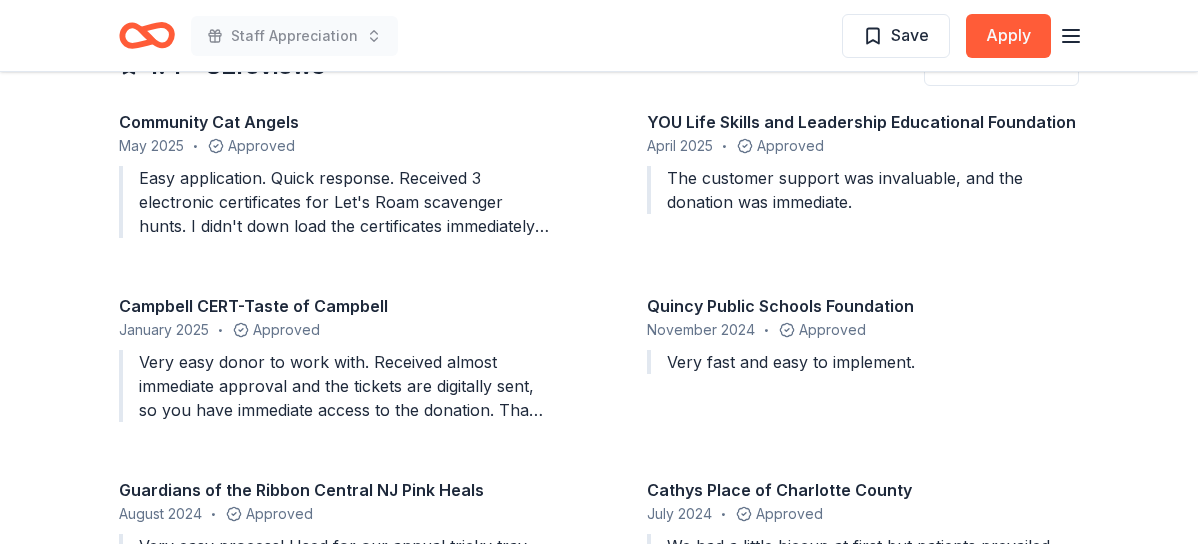 click on "Easy application.  Quick response.  Received 3 electronic certificates for Let's Roam scavenger hunts.  I didn't down load the certificates immediately and then could not figure out how to get back to them.  Staff walked me through retrieving them." at bounding box center [335, 202] 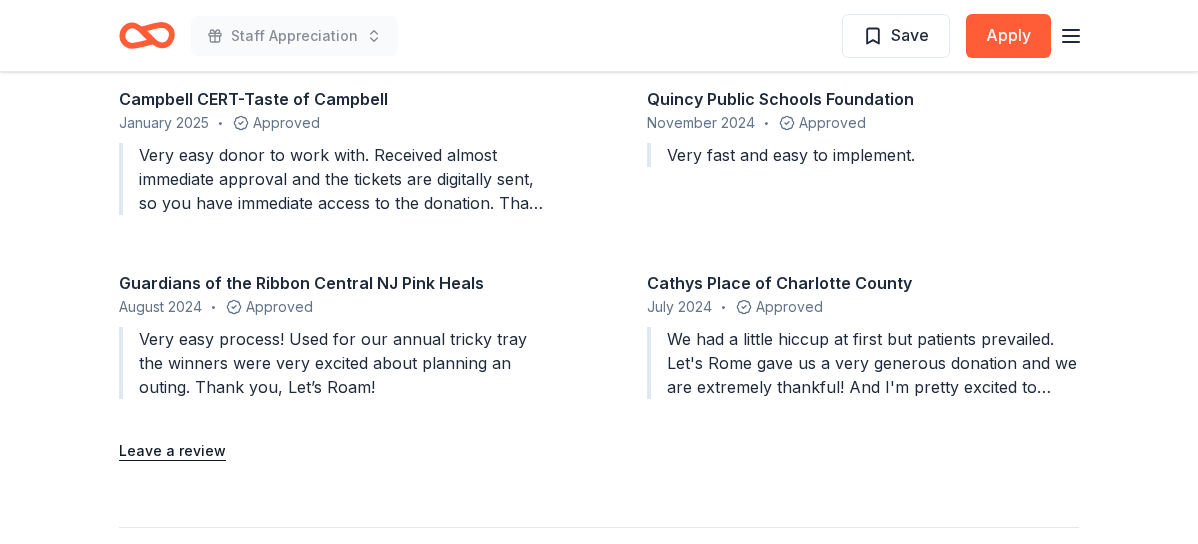 scroll, scrollTop: 2120, scrollLeft: 0, axis: vertical 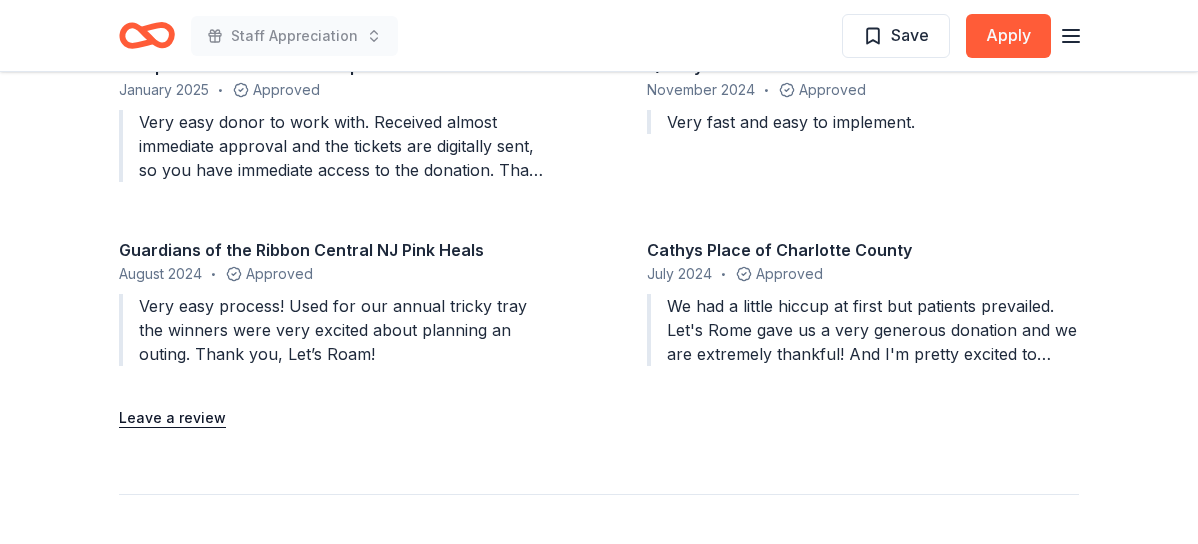 click on "Rolling Share Let's Roam 4.4 • 32  reviews 2   applies  last week approval rate Share Donating in all states Let's Roam is an exciting app-led game that allows you to explore the world with your friends and family by completing challenges. Their scavenger hunt games give people the tools to interpret their surroundings and build lasting relationships. What they donate 3 Family Scavenger Hunt Six Pack ($270 Value), 2 Date Night Scavenger Hunt Two Pack ($130 Value) Auction & raffle Donation is small & easy to send to guests Who they donate to Let's Roam  hasn ' t listed any preferences or eligibility criteria. approval rate 20 % approved 30 % declined 50 % no response Start free Pro trial to view approval rates and average donation values Rolling Apply Save Application takes 10 min Usually responds in  around a week Updated  about 2 months  ago Report a mistake 4.4 • 32  reviews See all  32  reviews Community Cat Angels May 2025 • Approved YOU Life Skills and Leadership Educational Foundation  April 2025" at bounding box center (599, -484) 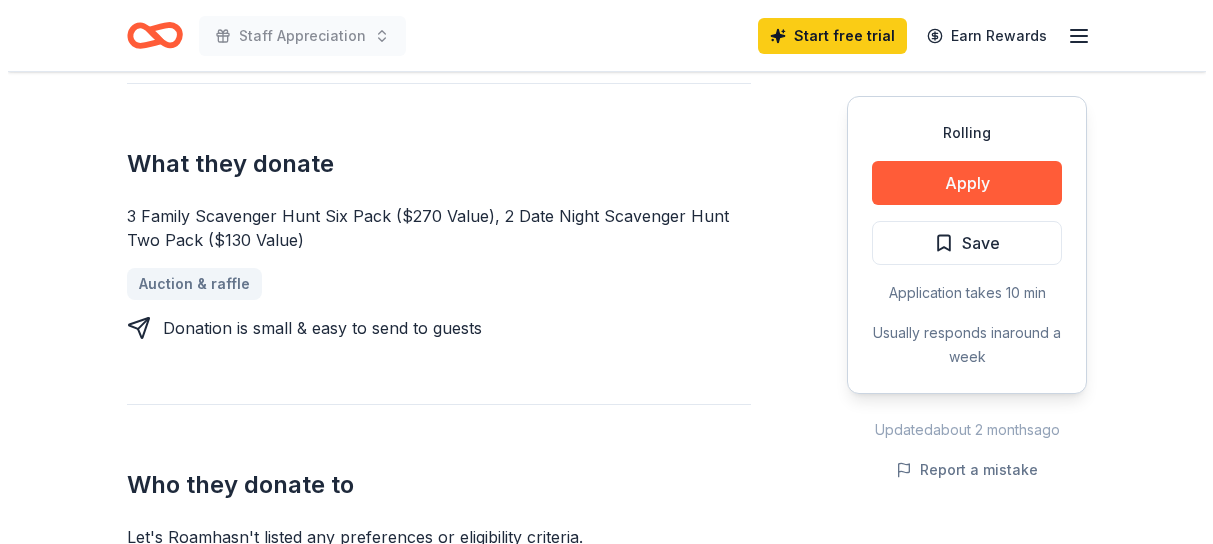 scroll, scrollTop: 770, scrollLeft: 0, axis: vertical 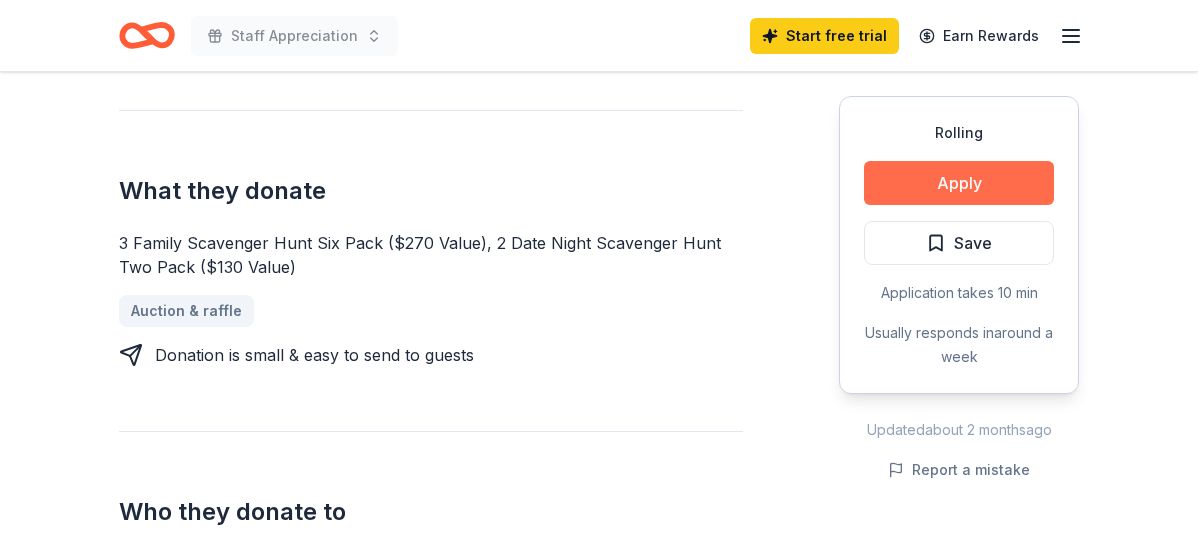 click on "Apply" at bounding box center (959, 183) 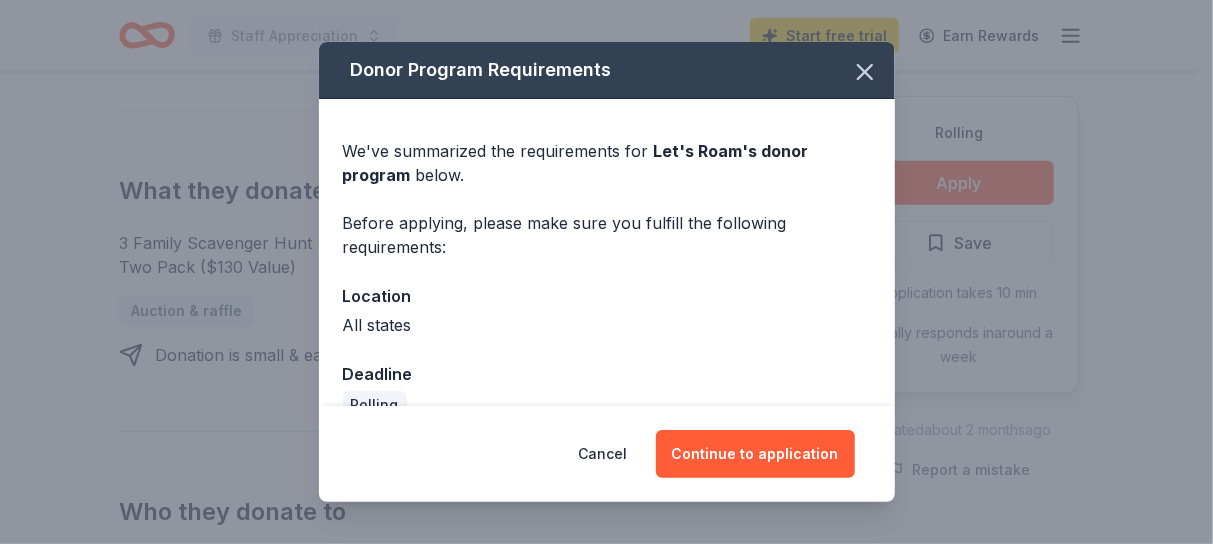 scroll, scrollTop: 36, scrollLeft: 0, axis: vertical 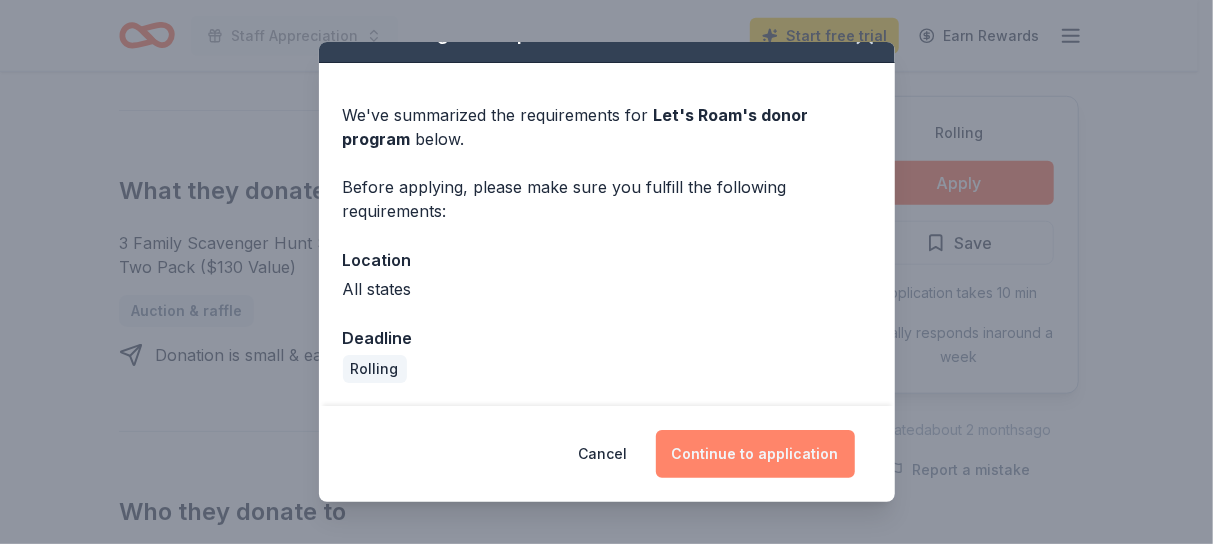 click on "Continue to application" at bounding box center [755, 454] 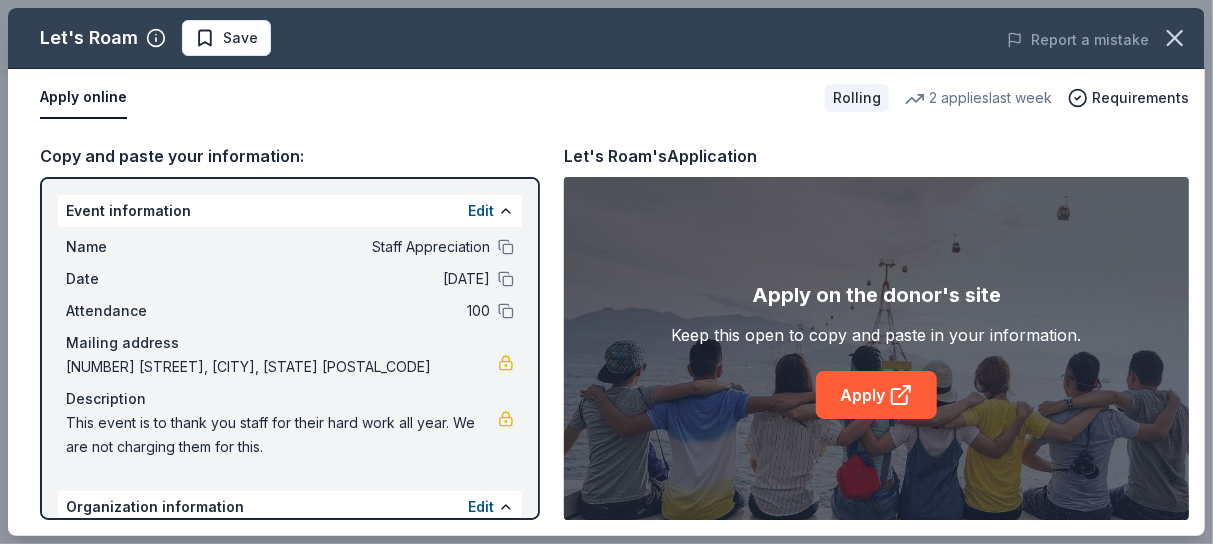 scroll, scrollTop: 229, scrollLeft: 0, axis: vertical 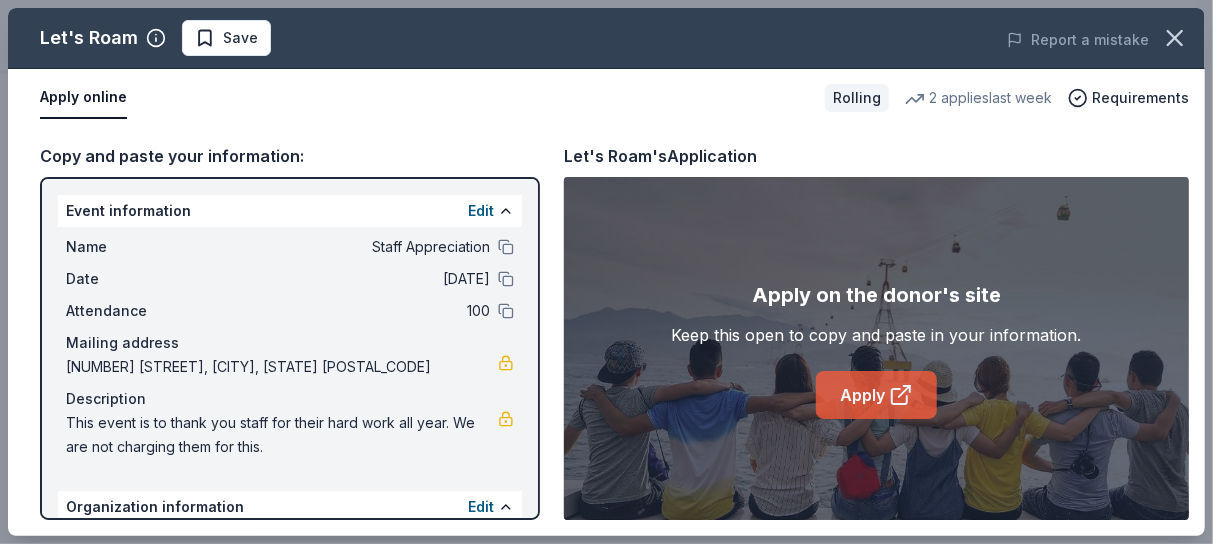 click on "Apply" at bounding box center [876, 395] 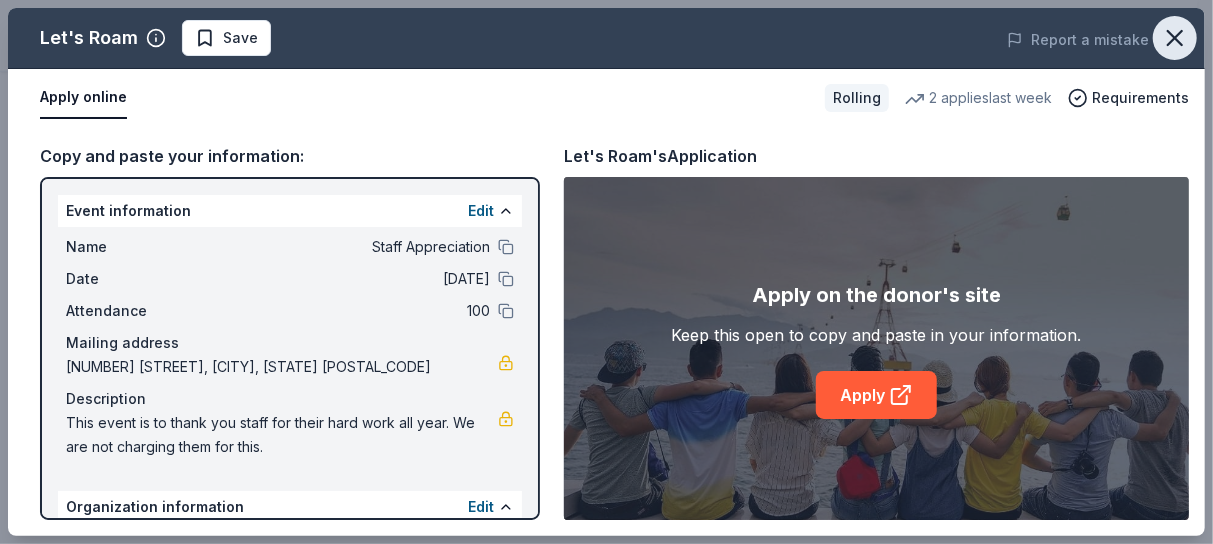 click 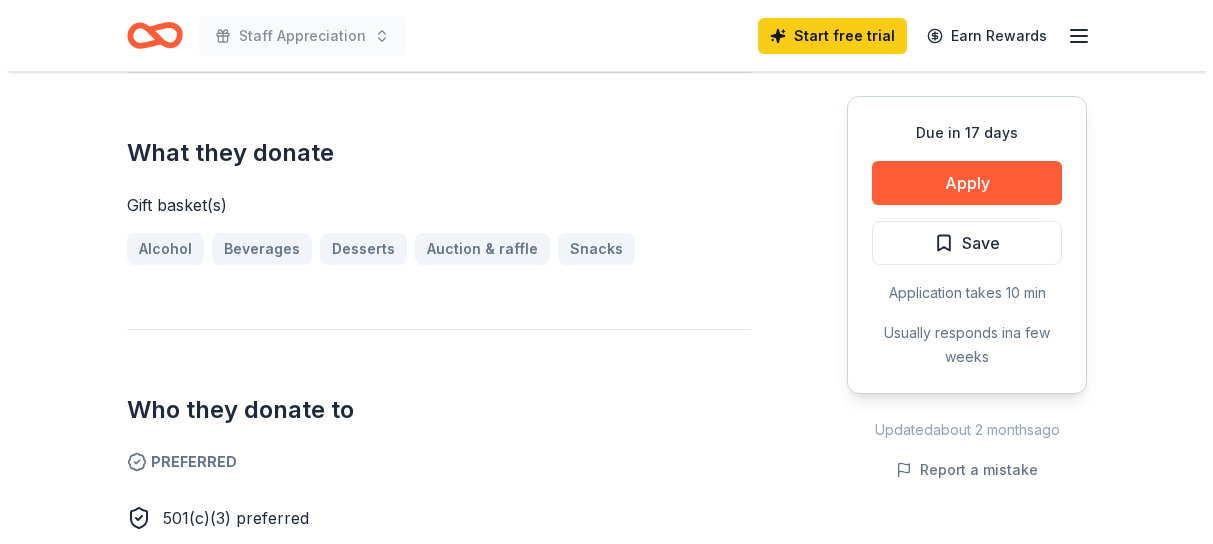 scroll, scrollTop: 600, scrollLeft: 0, axis: vertical 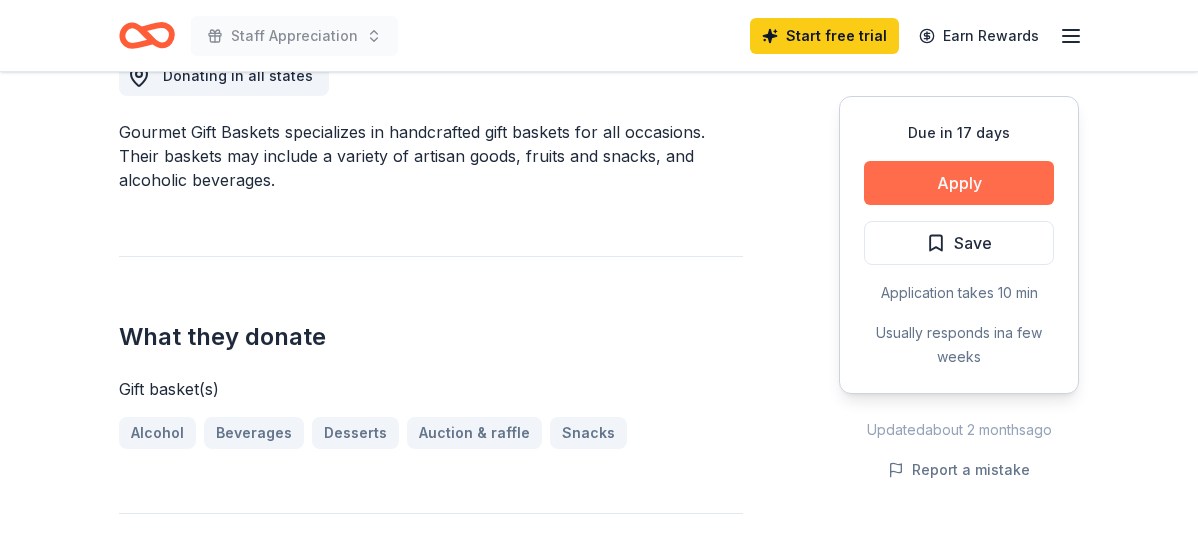 click on "Apply" at bounding box center (959, 183) 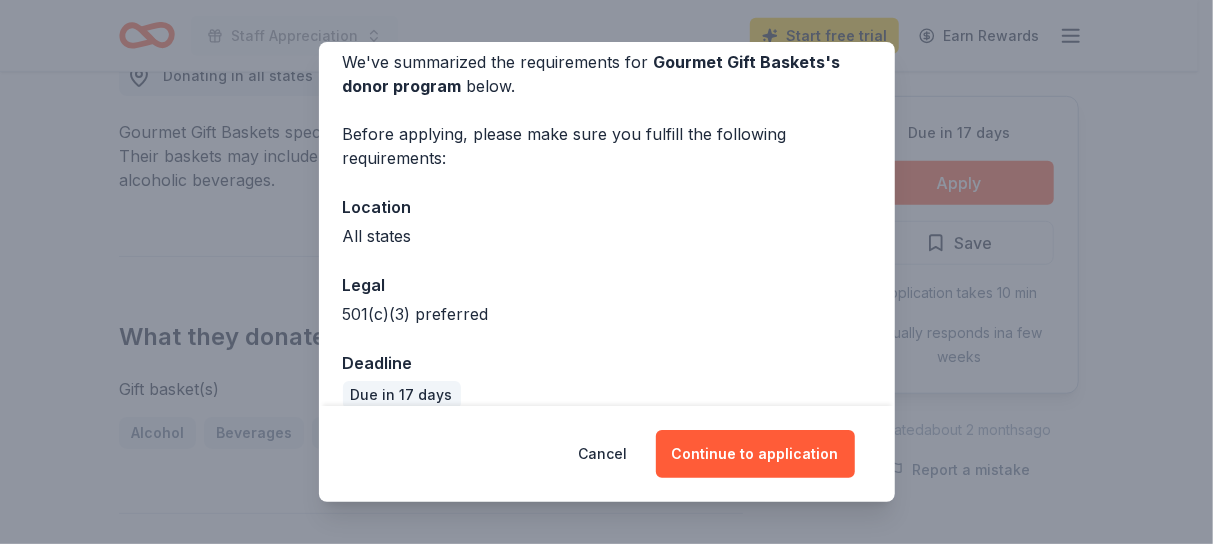 scroll, scrollTop: 114, scrollLeft: 0, axis: vertical 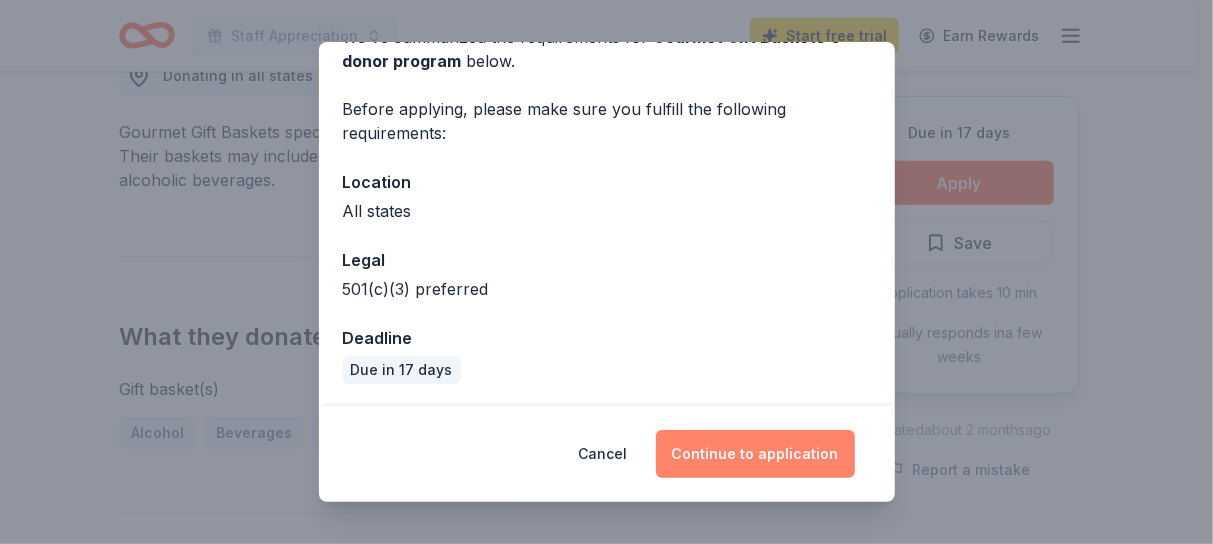 click on "Continue to application" at bounding box center [755, 454] 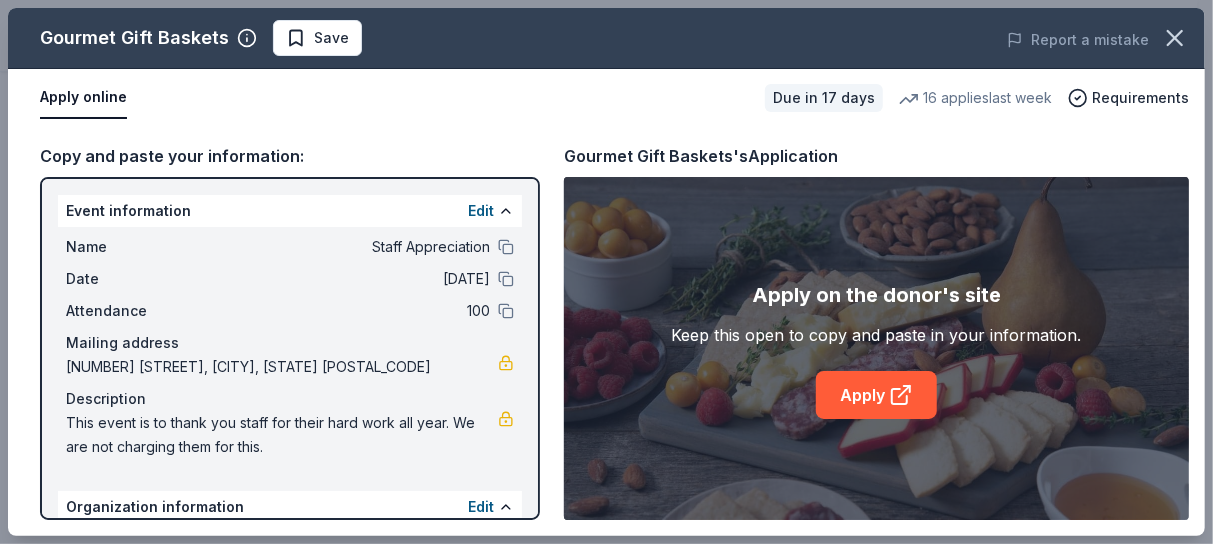 scroll, scrollTop: 229, scrollLeft: 0, axis: vertical 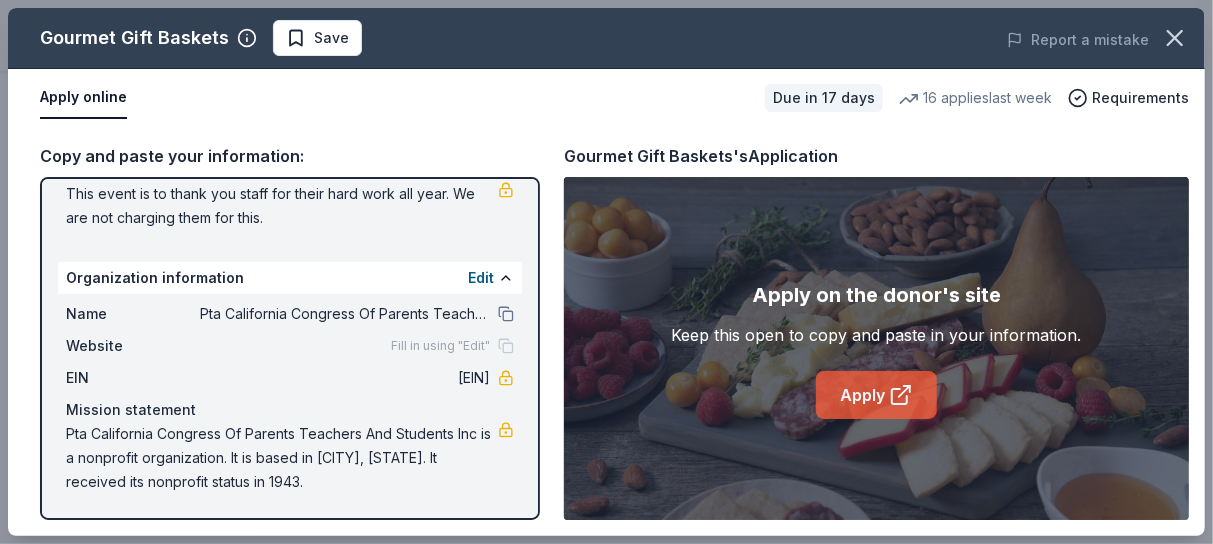 click on "Apply" at bounding box center [876, 395] 